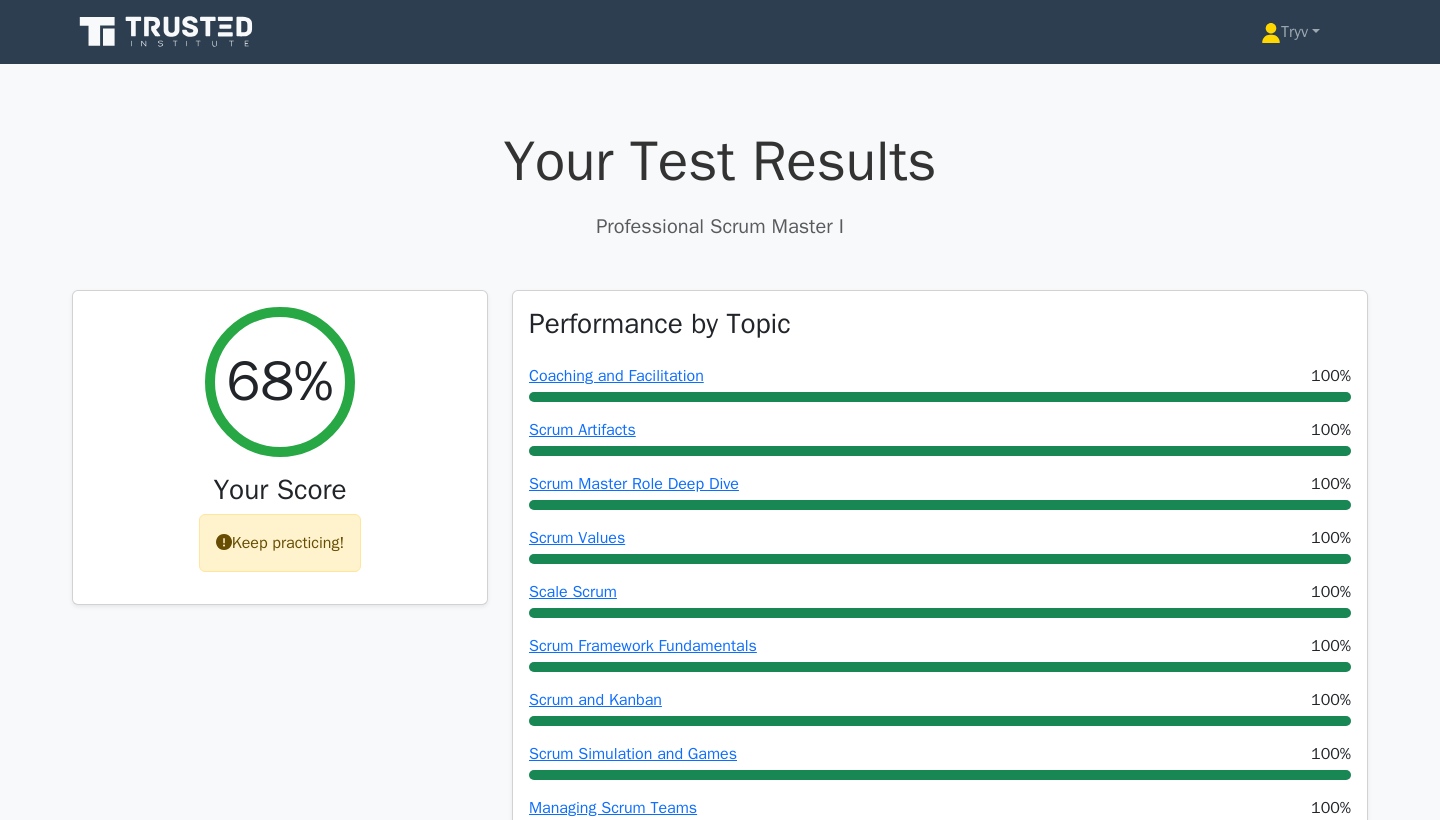 scroll, scrollTop: 0, scrollLeft: 0, axis: both 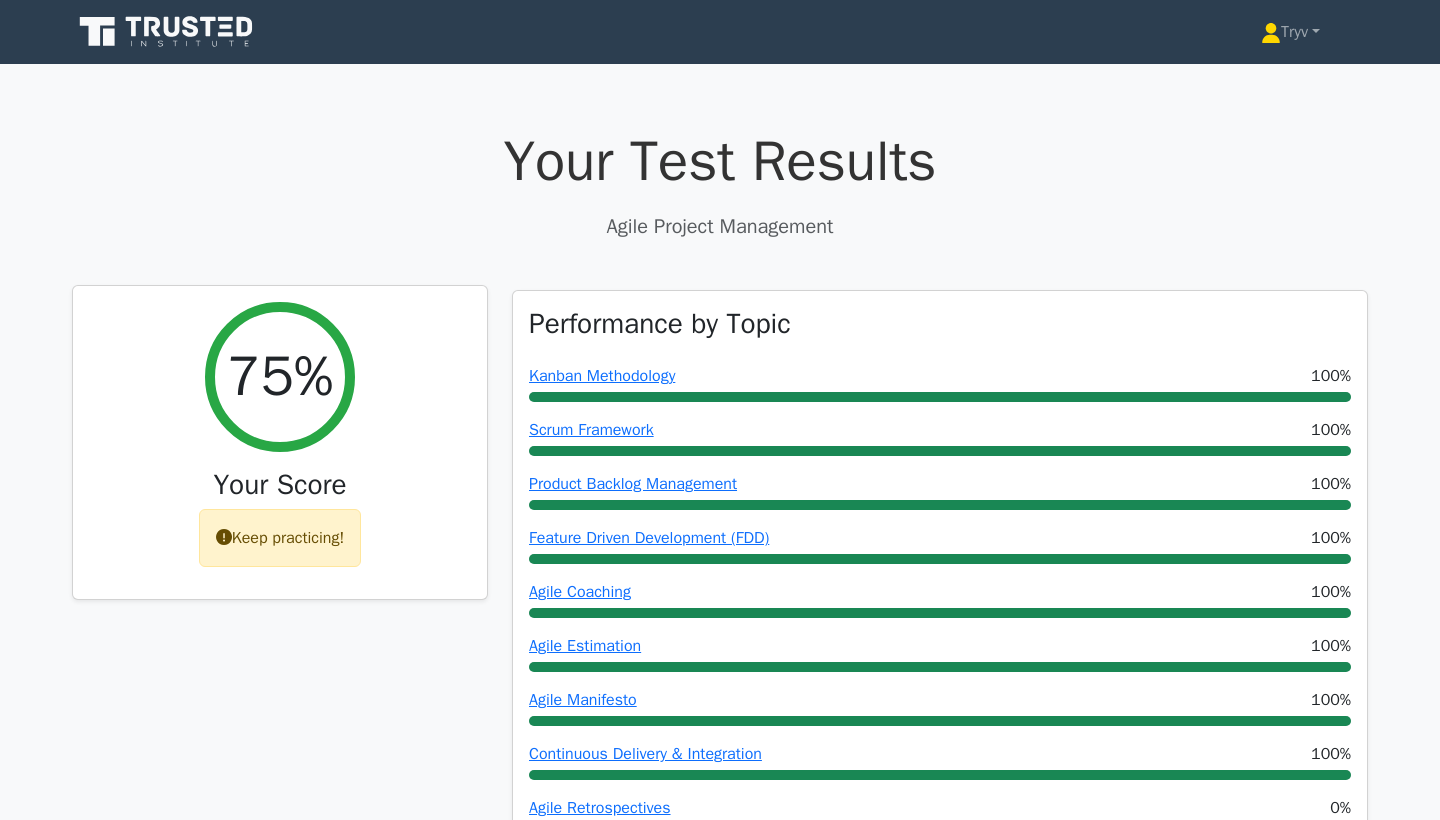 click at bounding box center [224, 537] 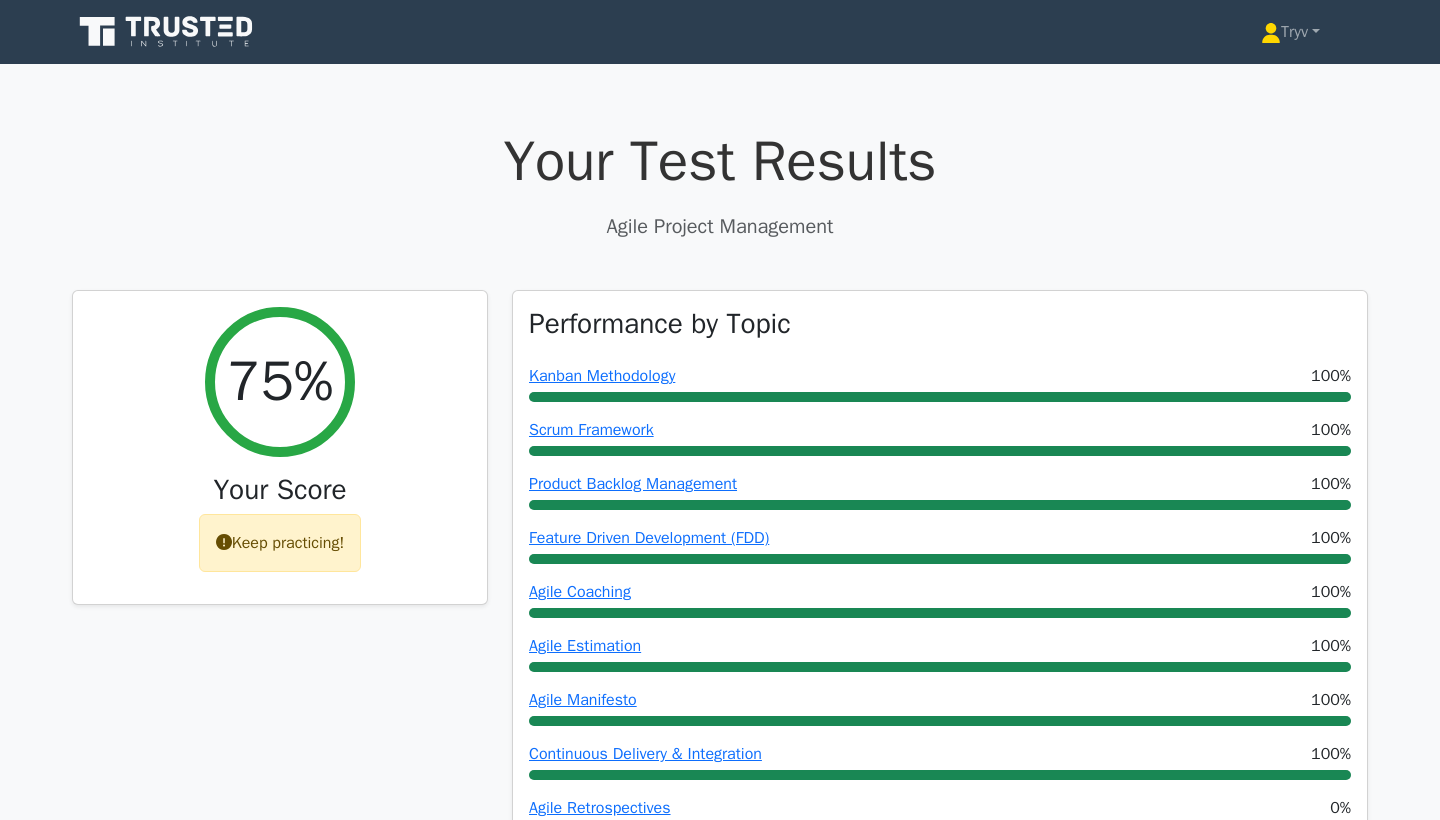 scroll, scrollTop: 0, scrollLeft: 0, axis: both 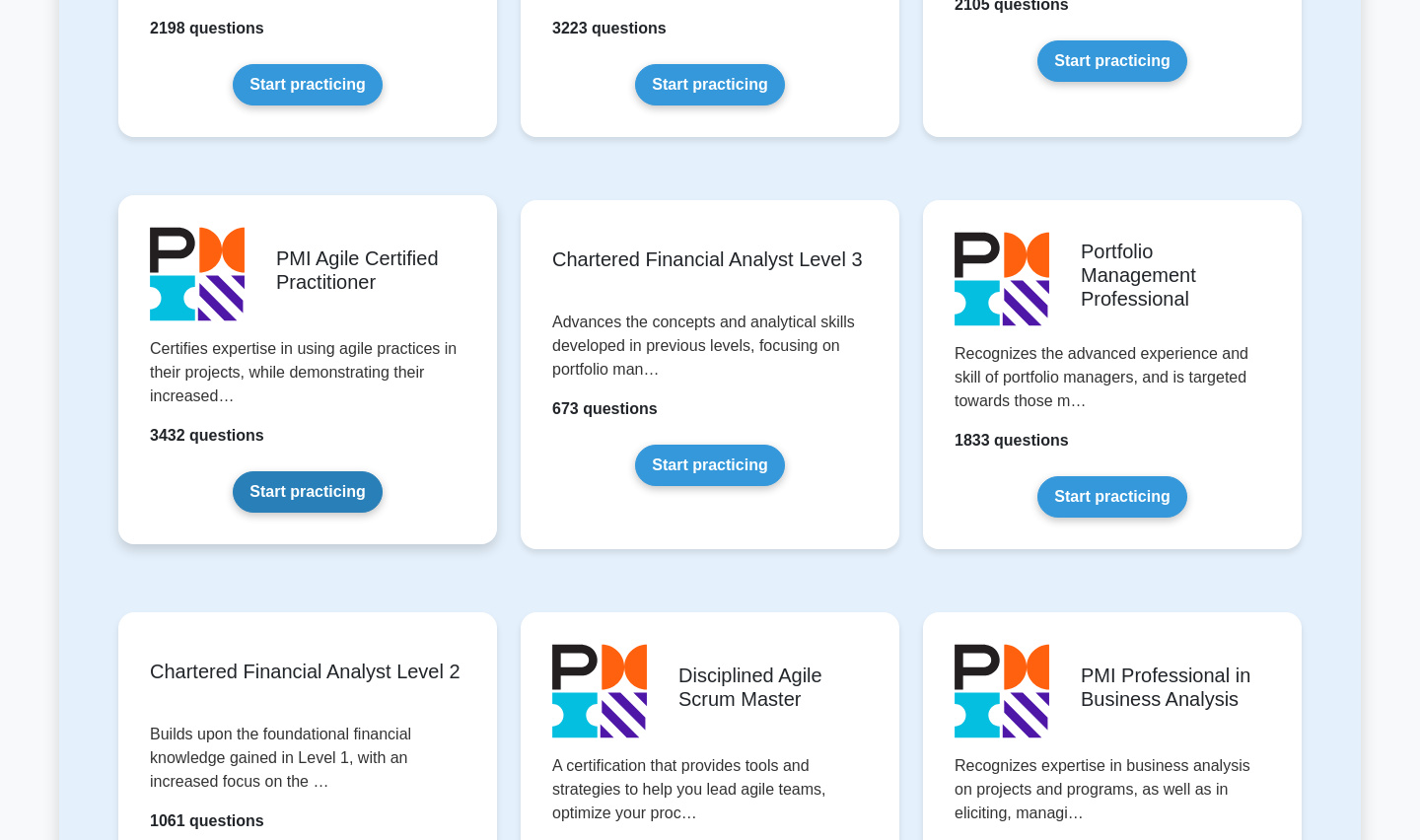 click on "Start practicing" at bounding box center (307, 492) 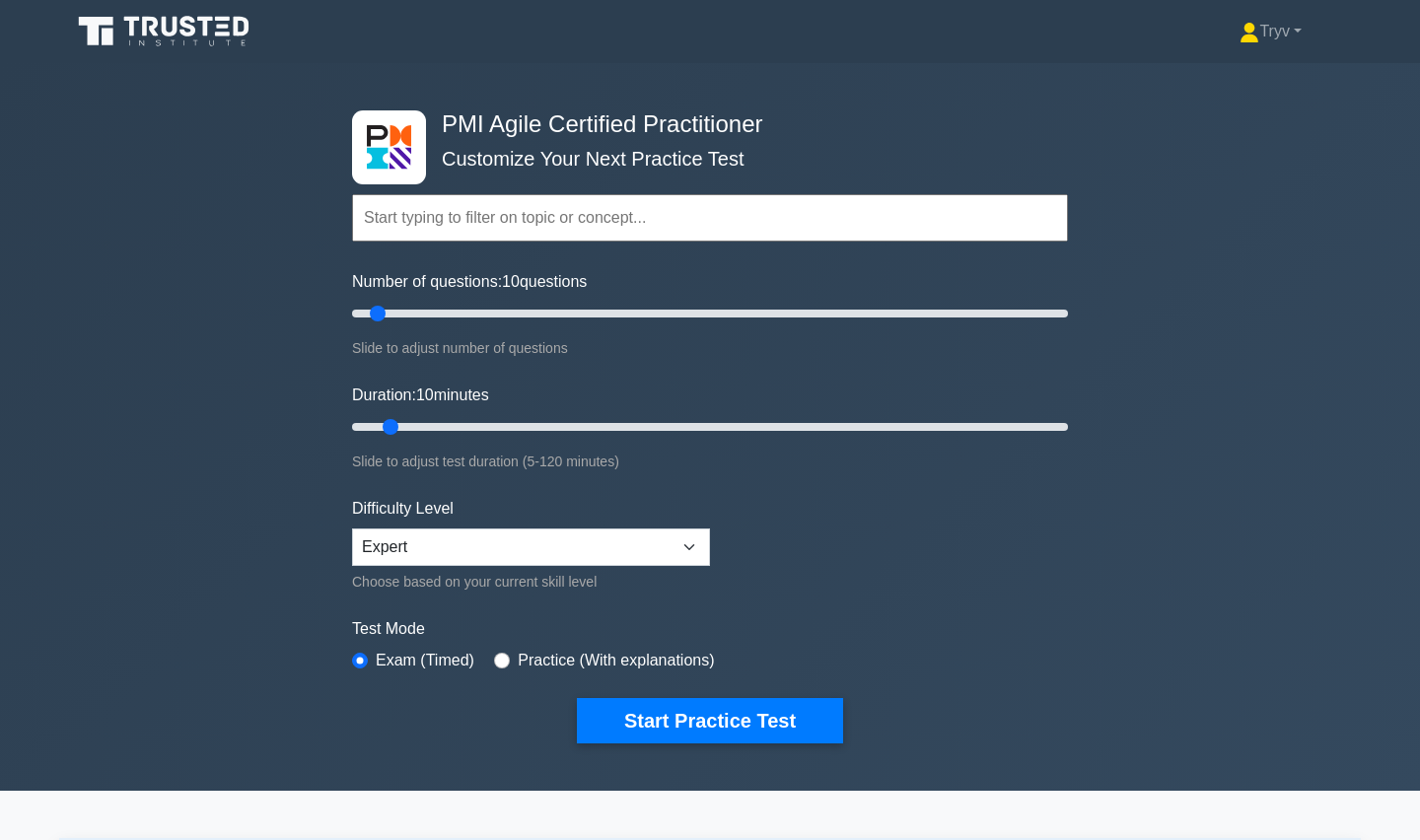 scroll, scrollTop: 0, scrollLeft: 0, axis: both 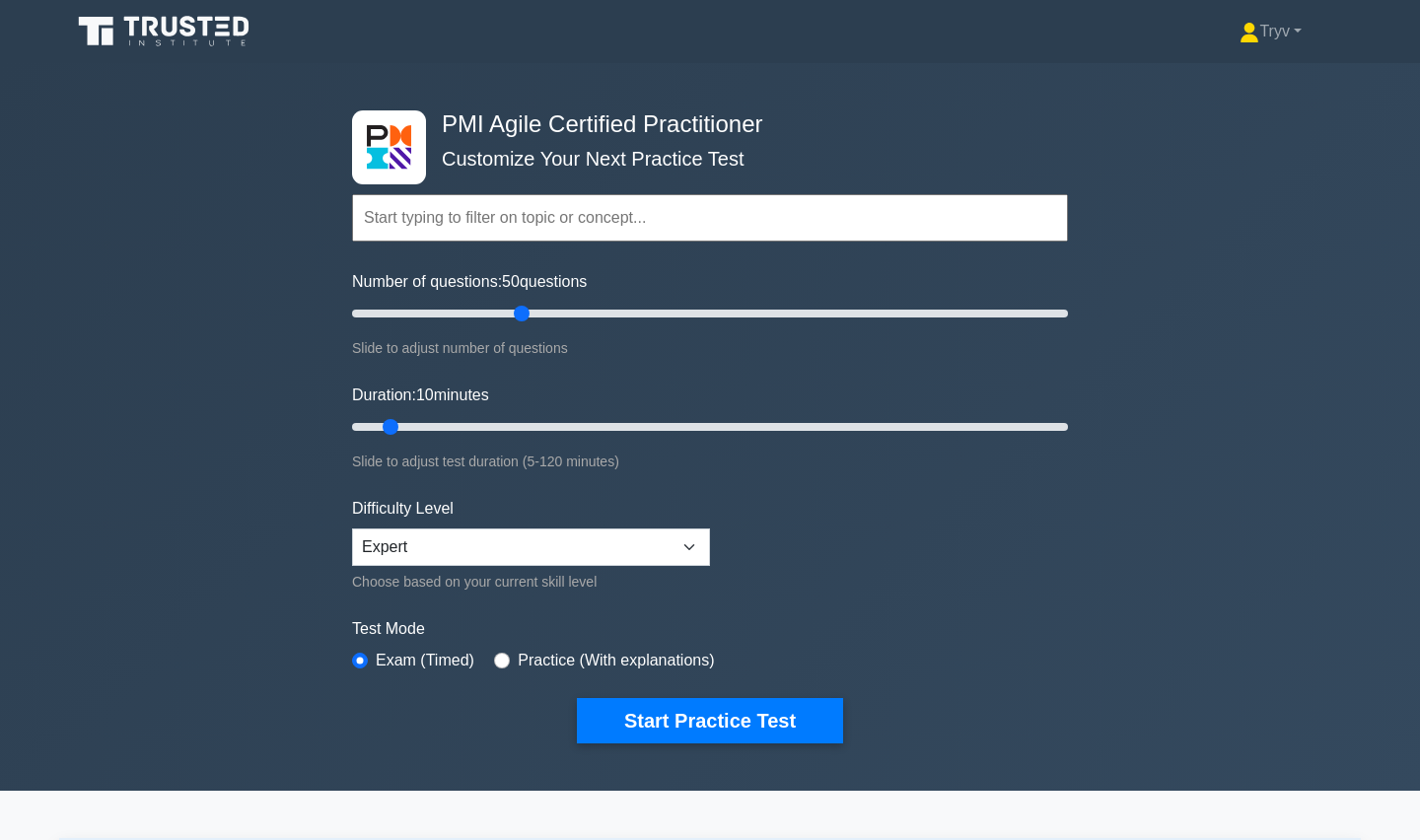 drag, startPoint x: 385, startPoint y: 315, endPoint x: 518, endPoint y: 331, distance: 133.95895 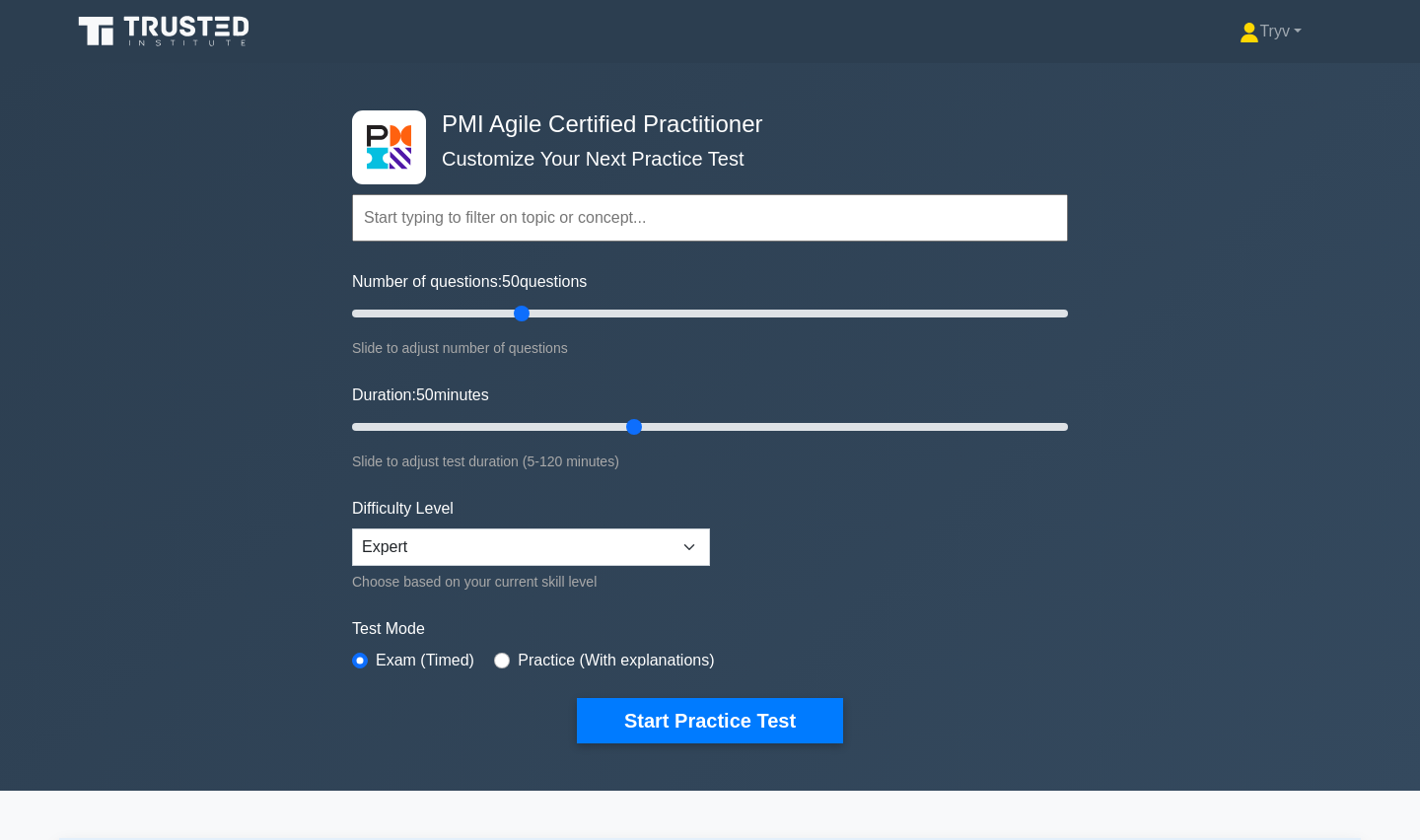 drag, startPoint x: 393, startPoint y: 423, endPoint x: 633, endPoint y: 432, distance: 240.16869 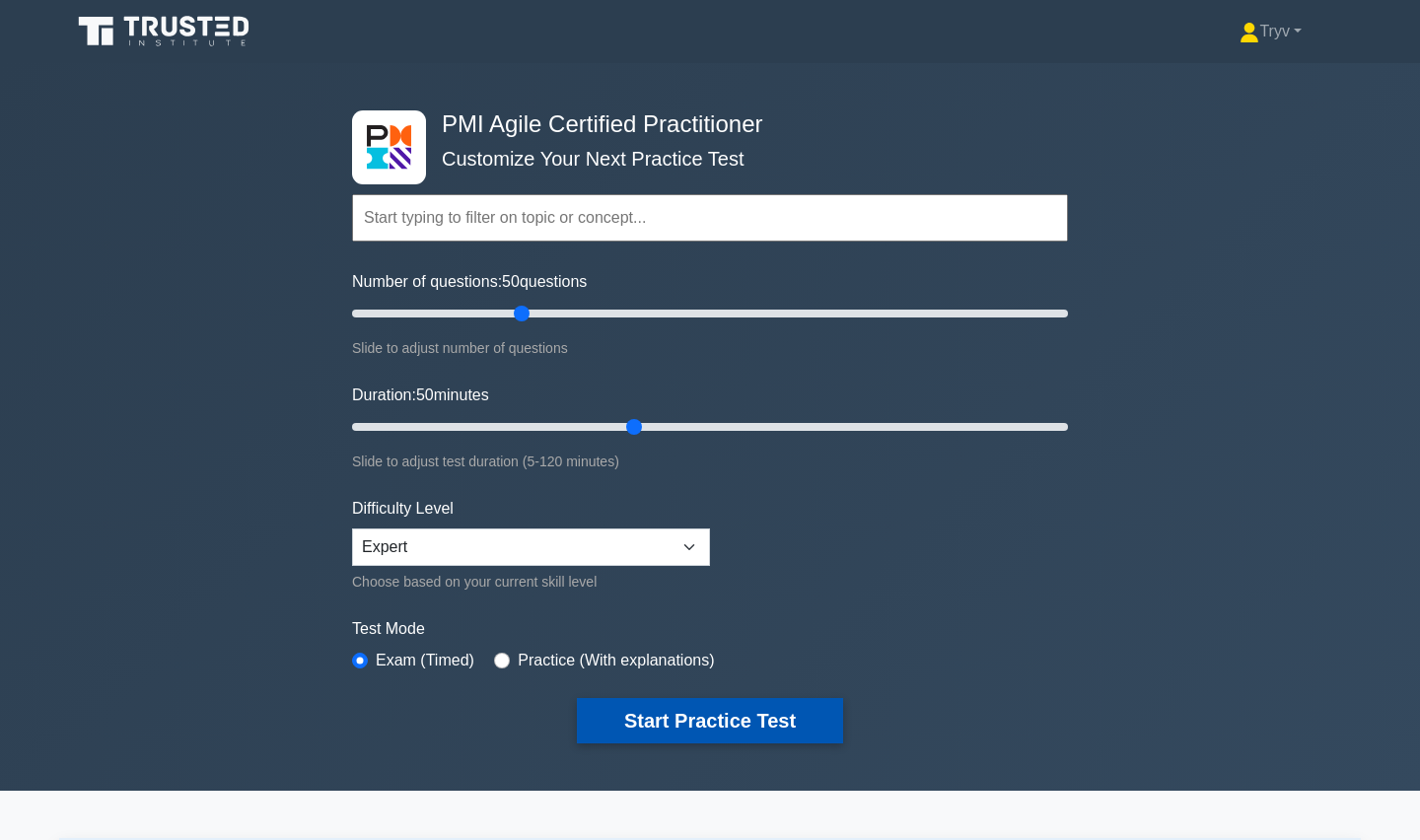 click on "Start Practice Test" at bounding box center [710, 721] 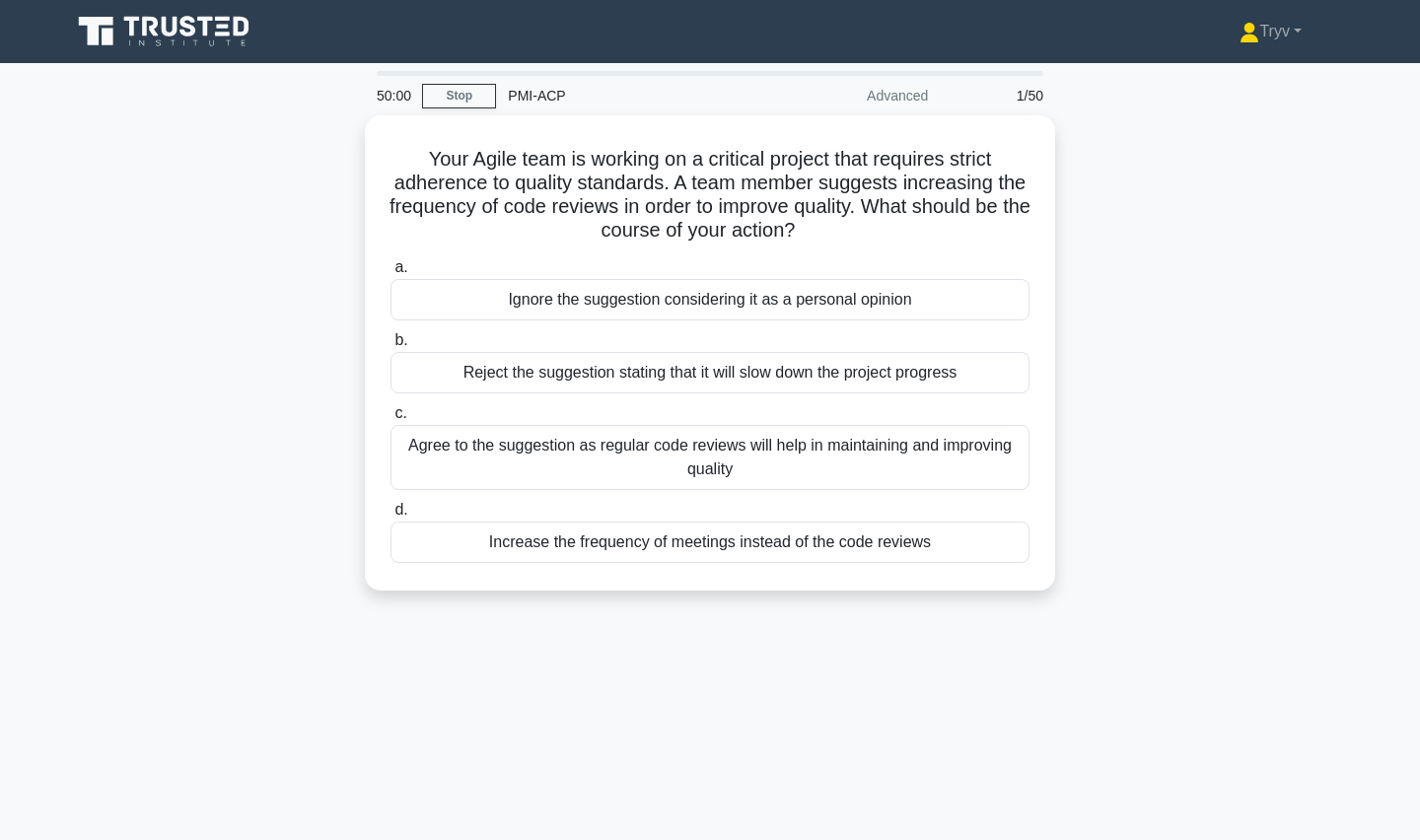 scroll, scrollTop: 0, scrollLeft: 0, axis: both 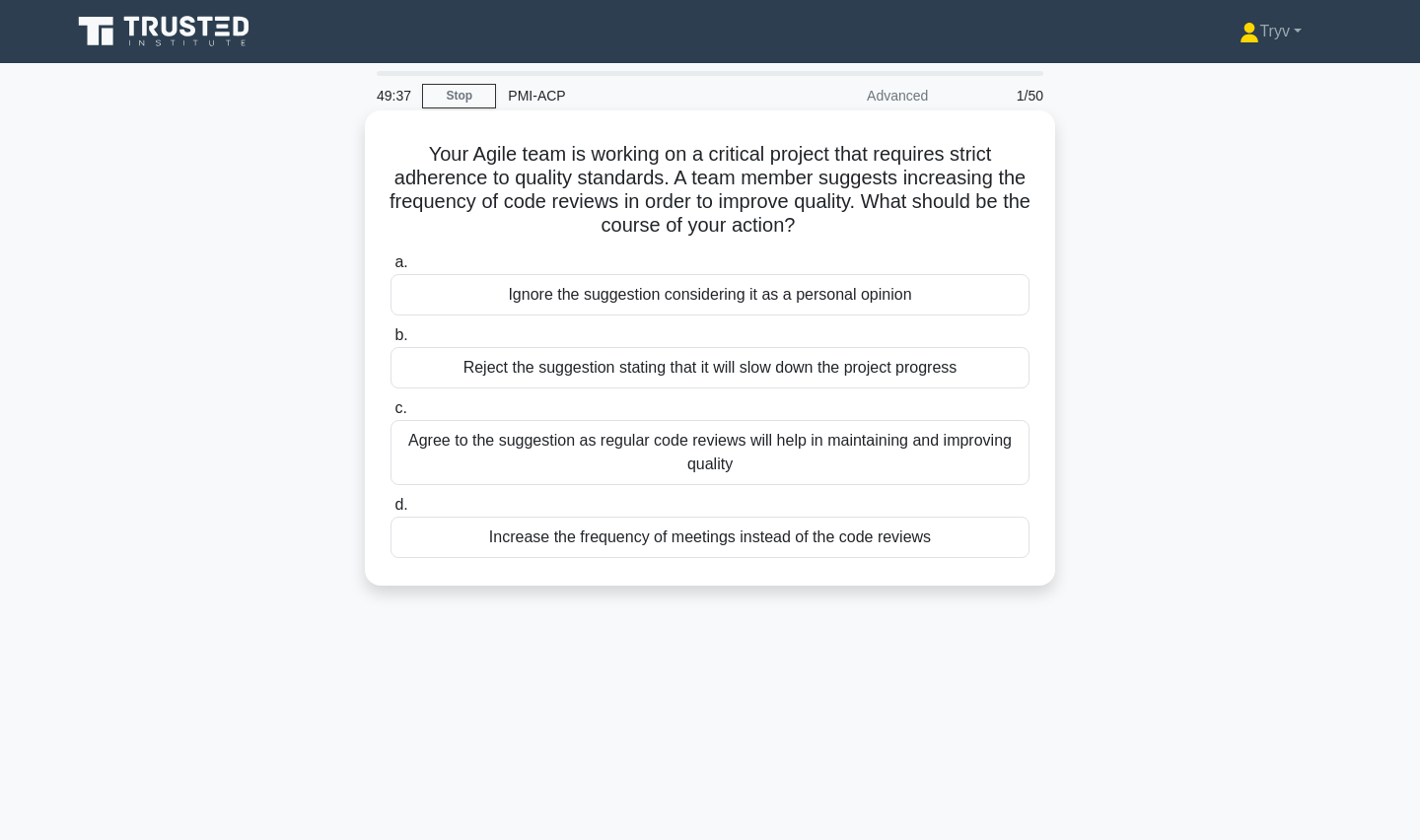 click on "Agree to the suggestion as regular code reviews will help in maintaining and improving quality" at bounding box center (710, 453) 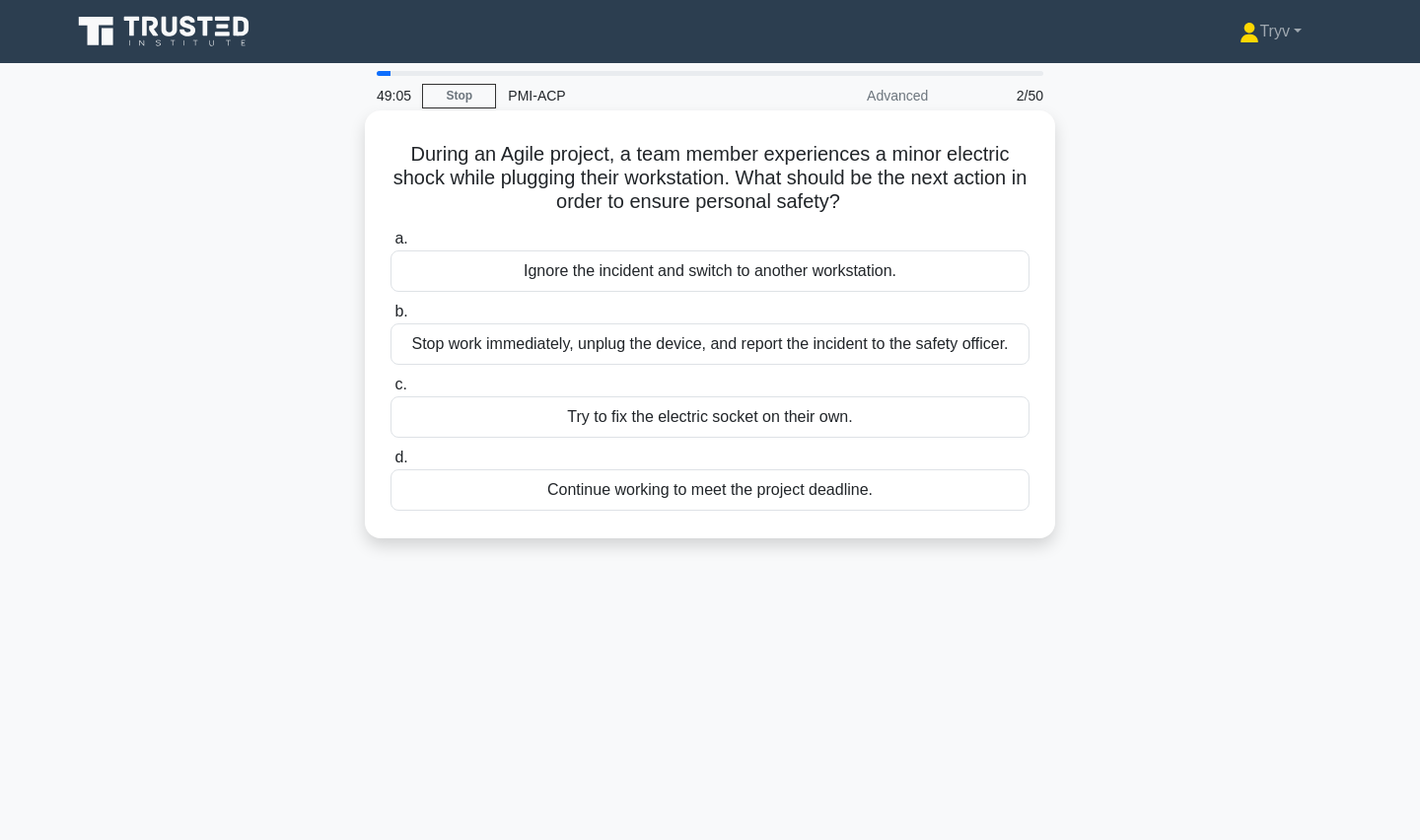 click on "Stop work immediately, unplug the device, and report the incident to the safety officer." at bounding box center (710, 344) 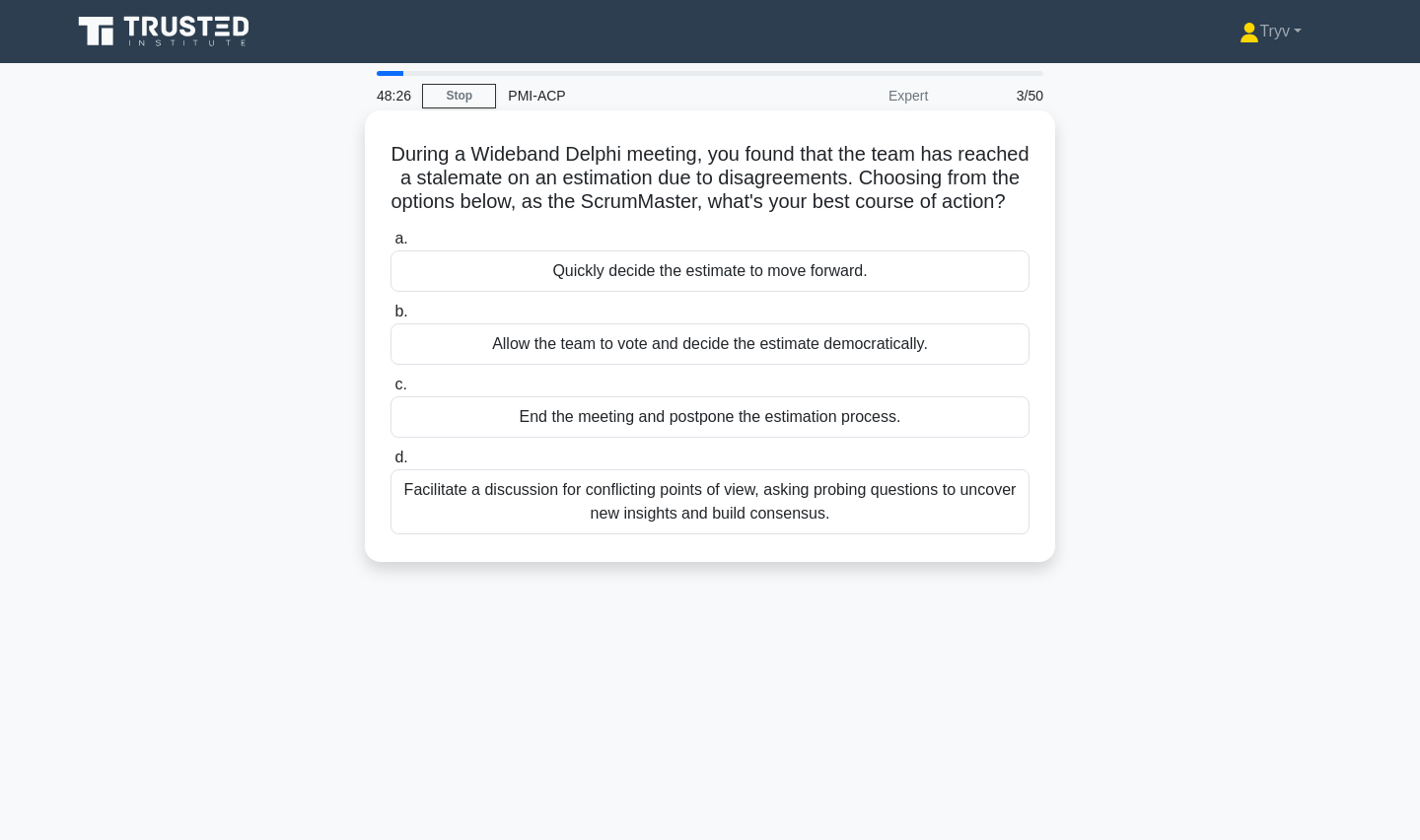 click on "Facilitate a discussion for conflicting points of view, asking probing questions to uncover new insights and build consensus." at bounding box center (710, 502) 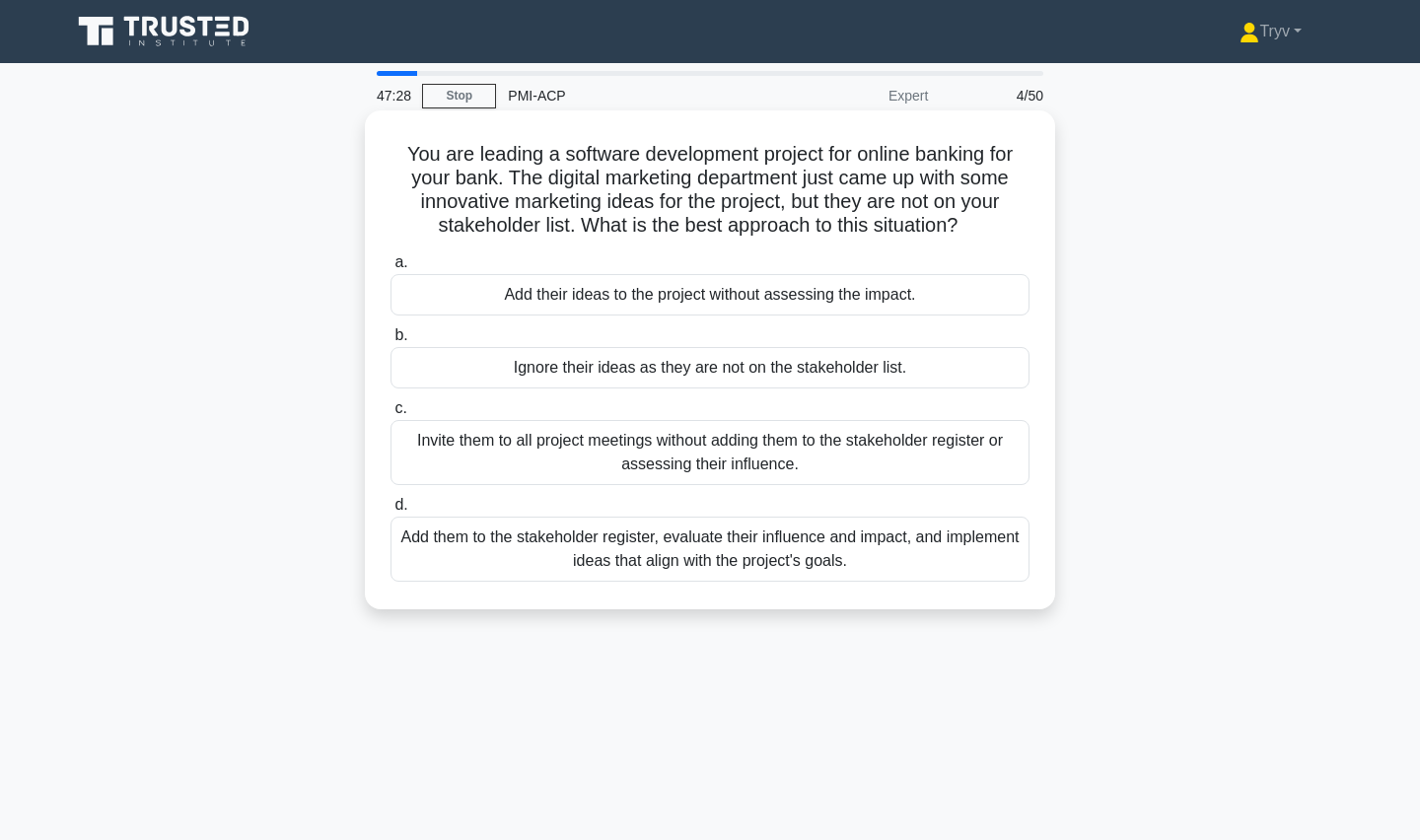 click on "Add them to the stakeholder register, evaluate their influence and impact, and implement ideas that align with the project's goals." at bounding box center [710, 549] 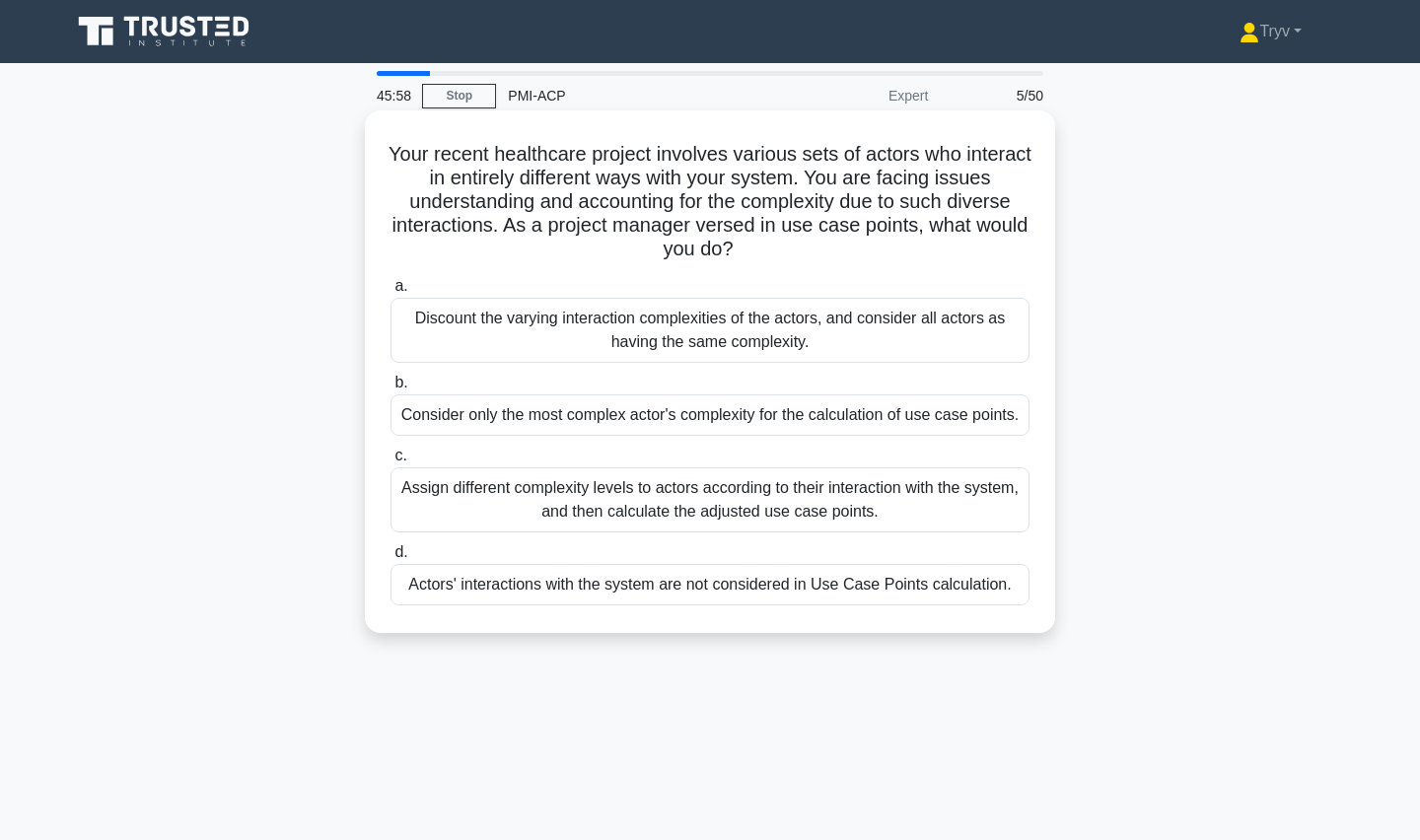 click on "Actors' interactions with the system are not considered in Use Case Points calculation." at bounding box center (710, 585) 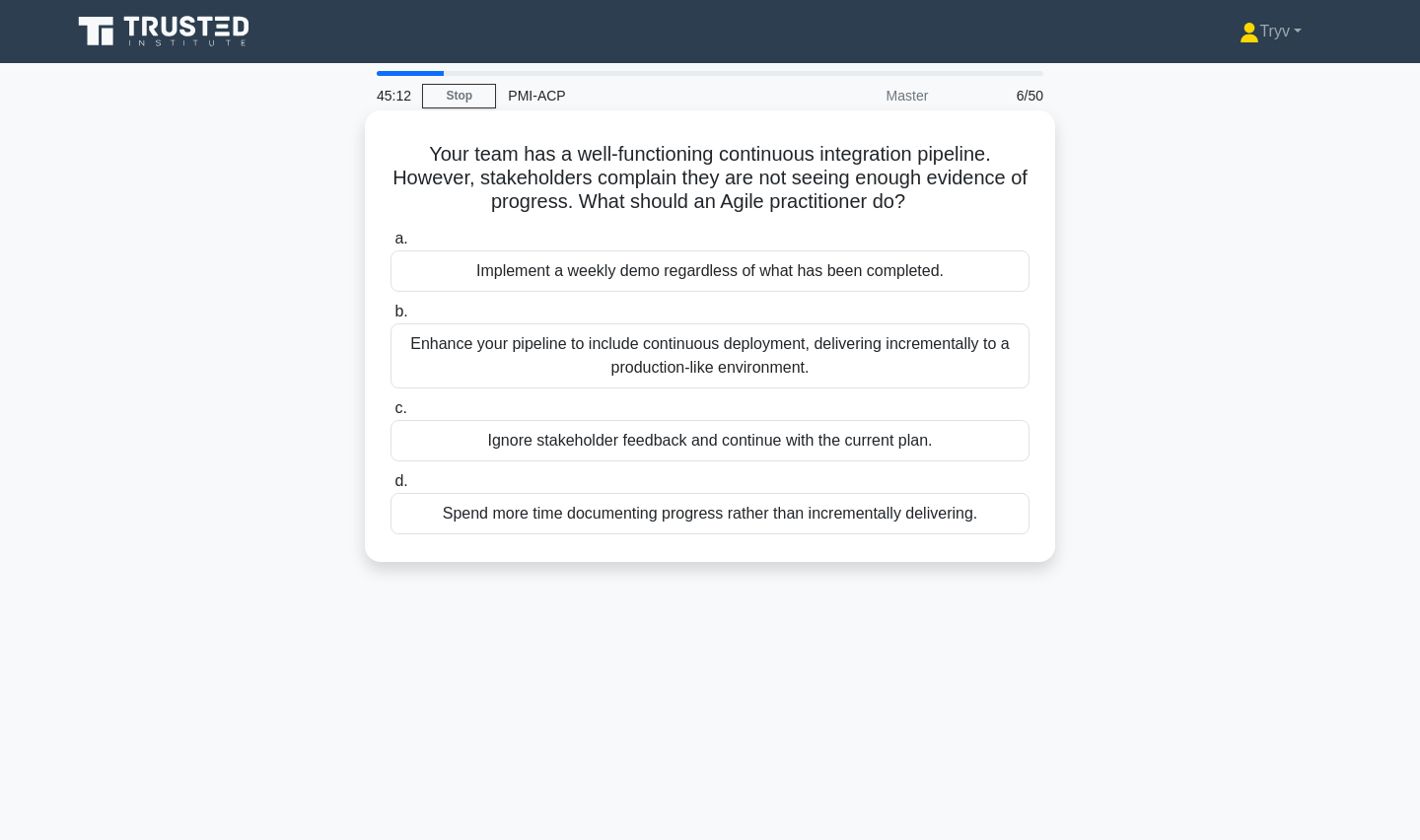 click on "Enhance your pipeline to include continuous deployment, delivering incrementally to a production-like environment." at bounding box center (710, 356) 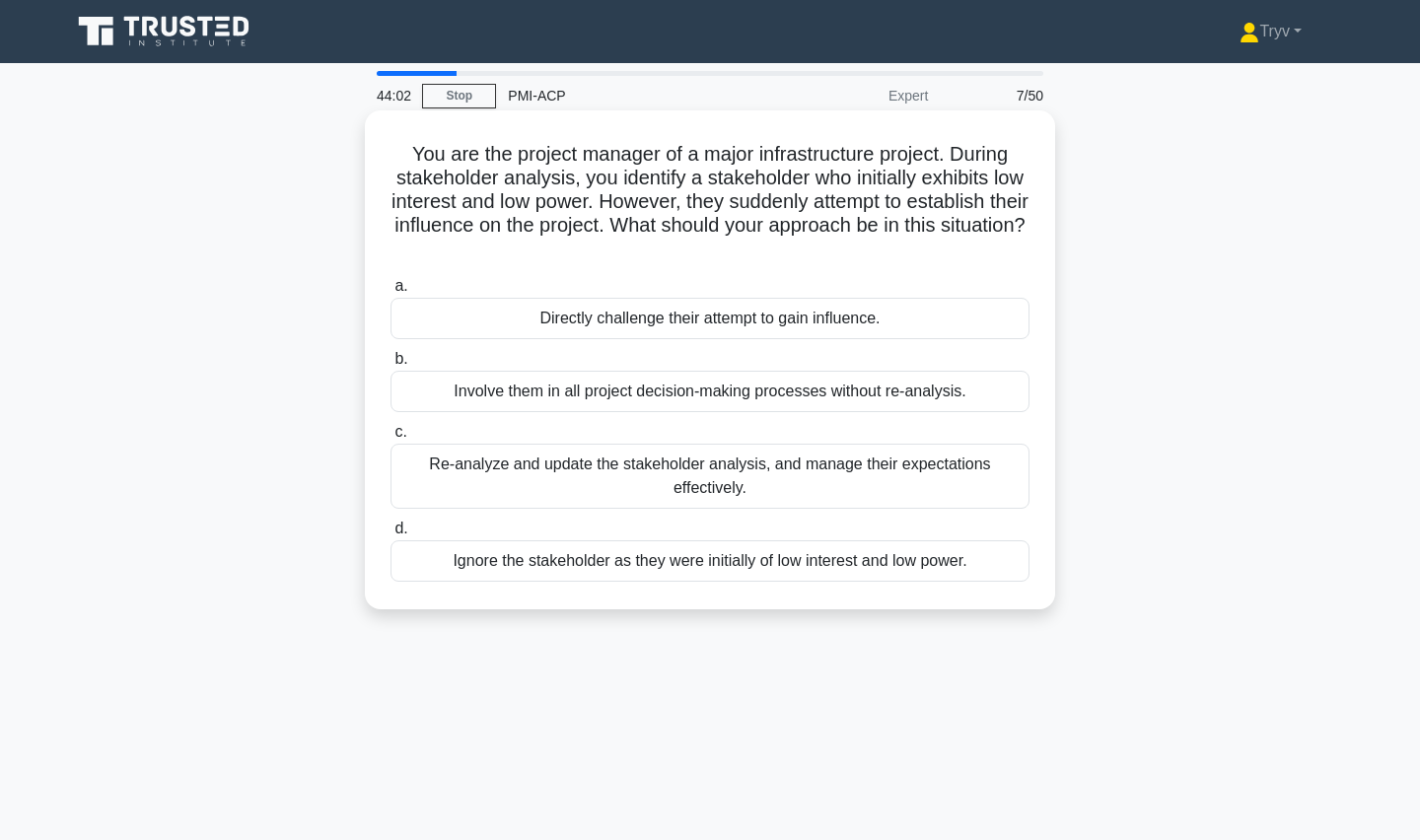 click on "Re-analyze and update the stakeholder analysis, and manage their expectations effectively." at bounding box center (710, 476) 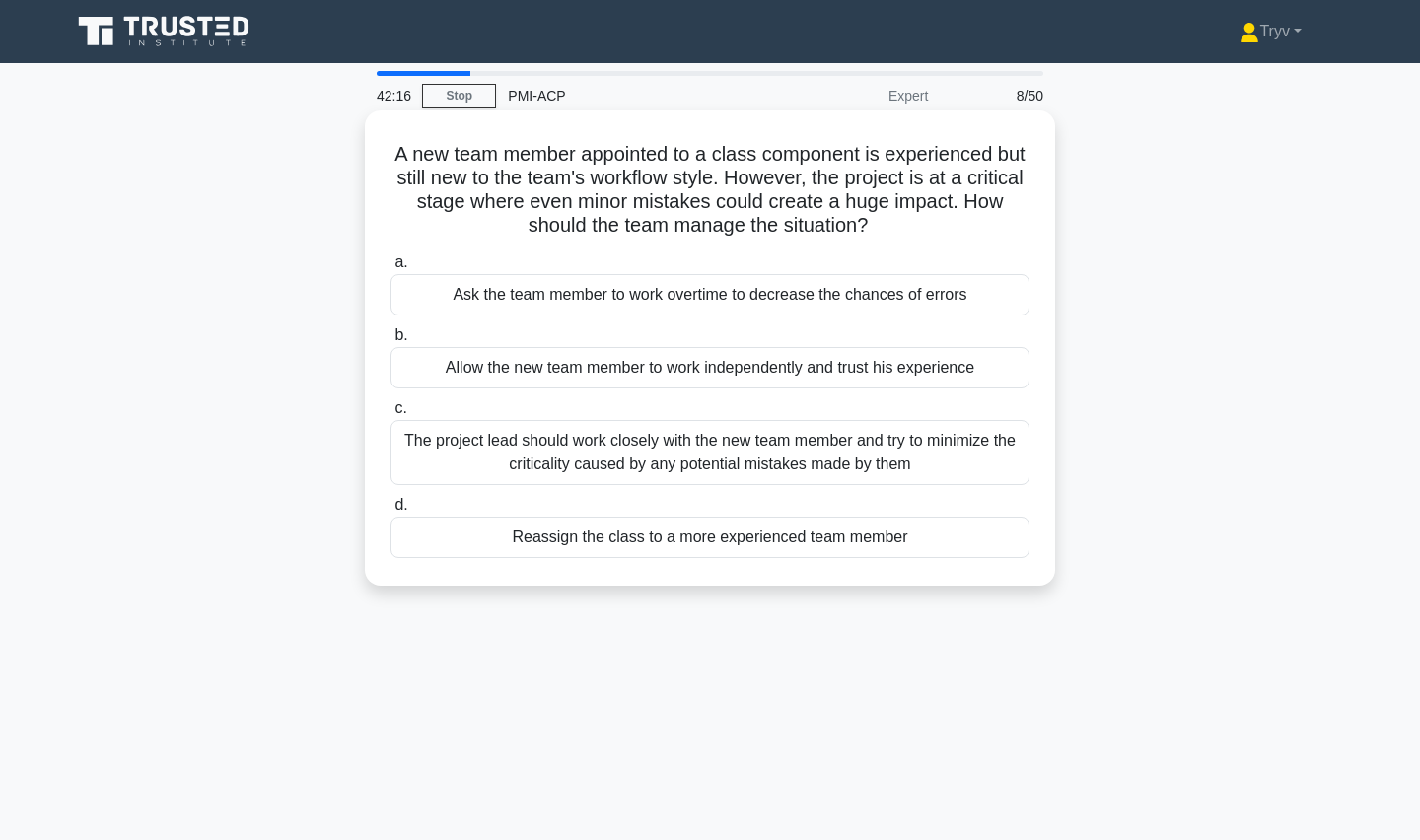 click on "Allow the new team member to work independently and trust his experience" at bounding box center [710, 368] 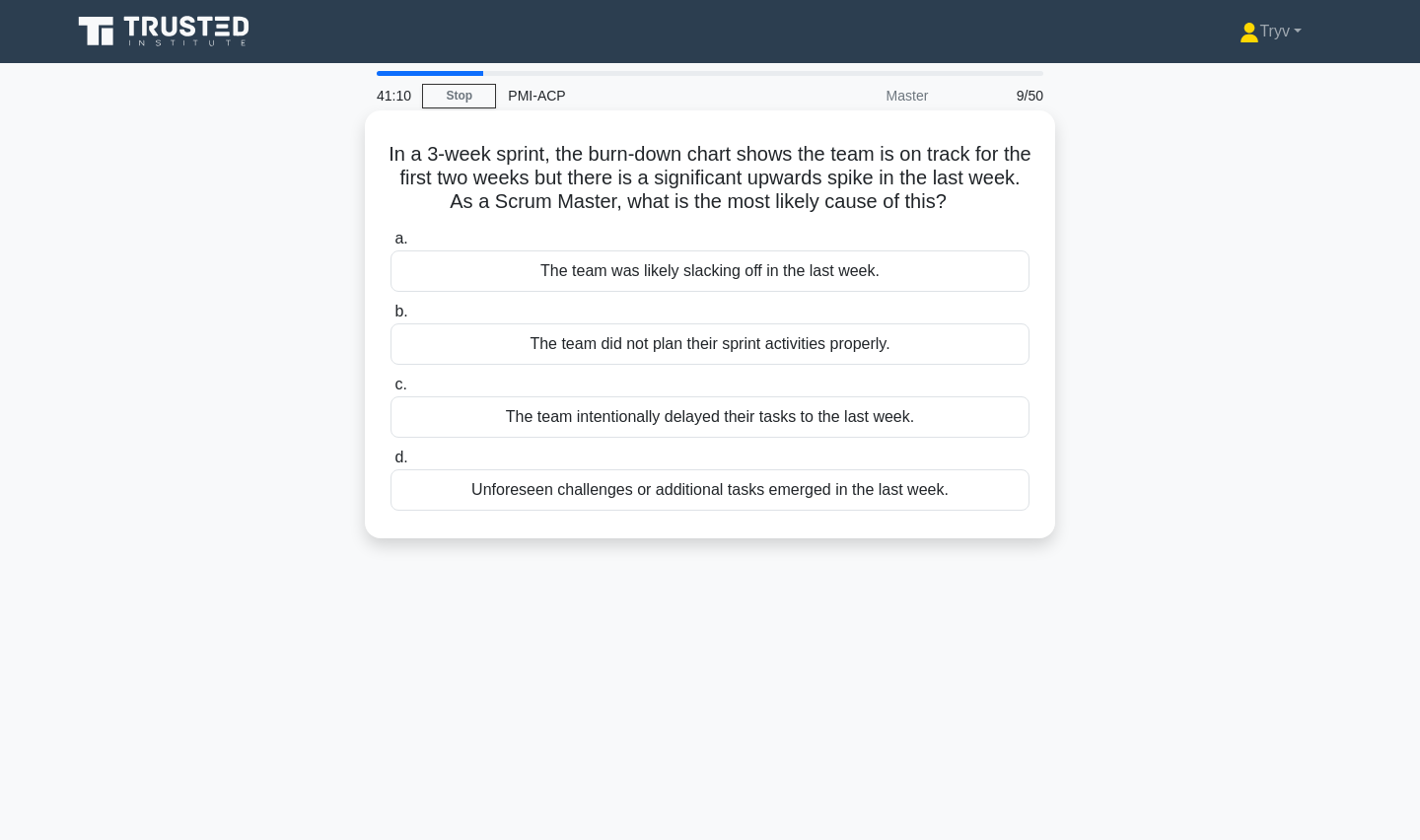 click on "Unforeseen challenges or additional tasks emerged in the last week." at bounding box center (710, 490) 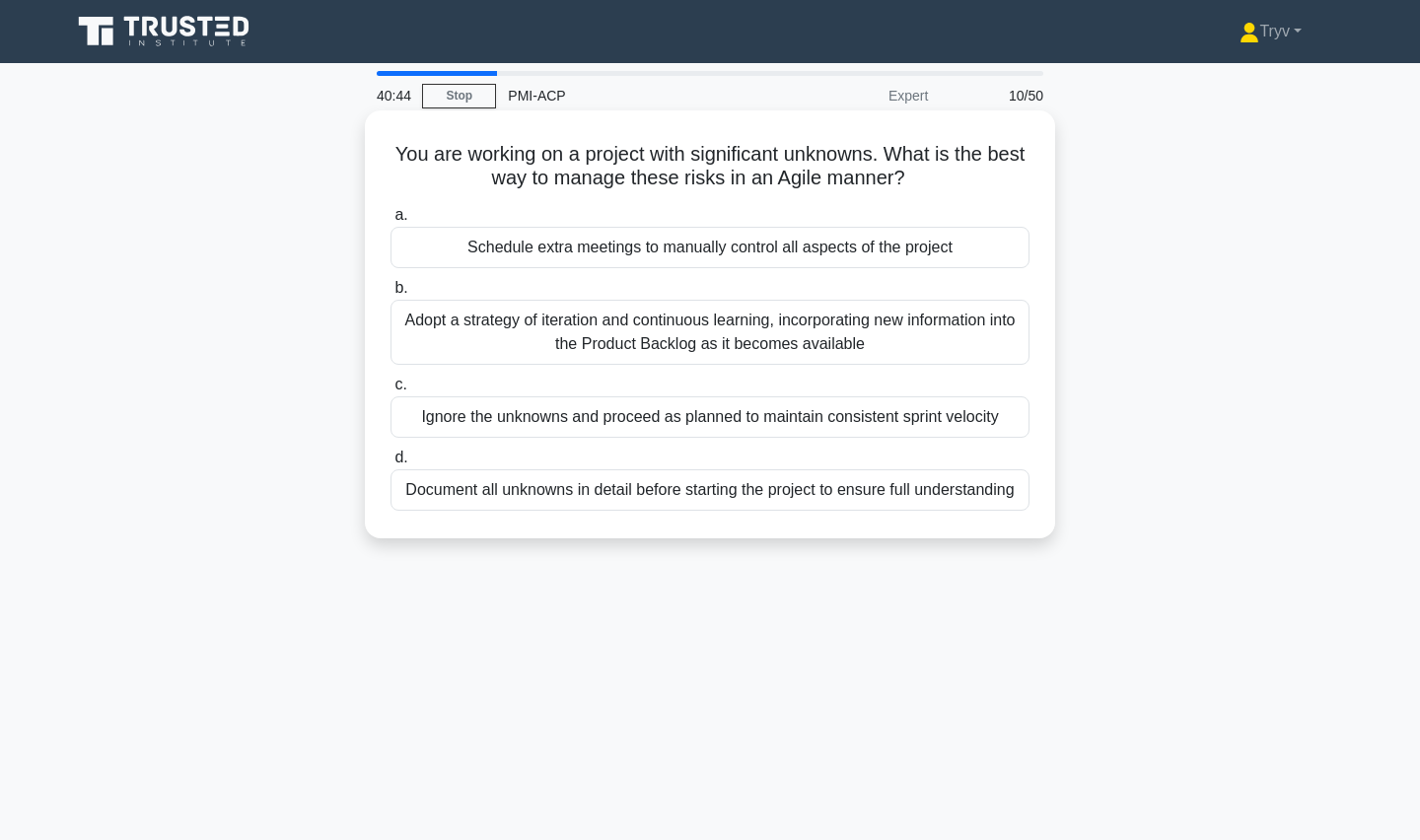 click on "Adopt a strategy of iteration and continuous learning, incorporating new information into the Product Backlog as it becomes available" at bounding box center [710, 332] 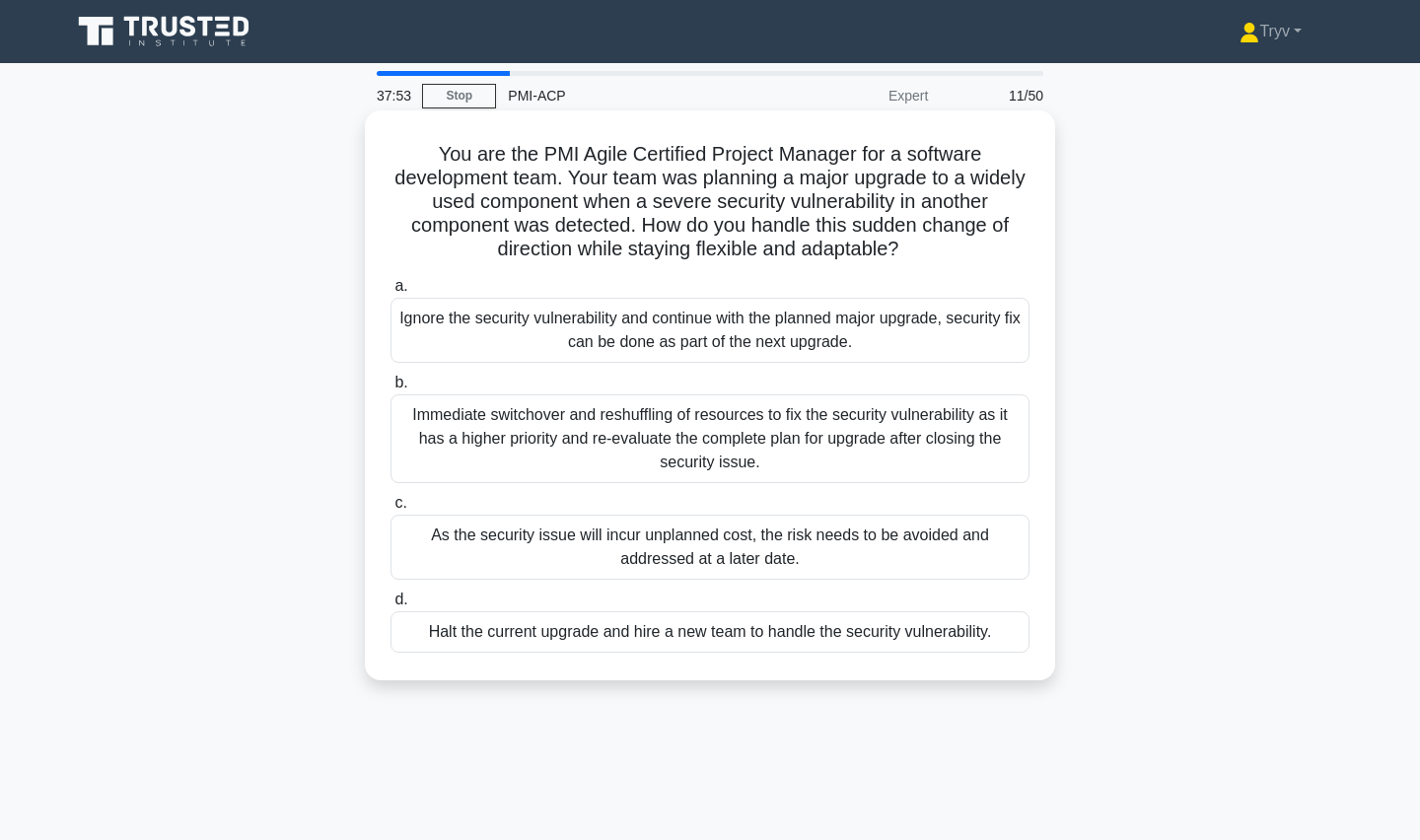 click on "Ignore the security vulnerability and continue with the planned major upgrade, security fix can be done as part of the next upgrade." at bounding box center (710, 330) 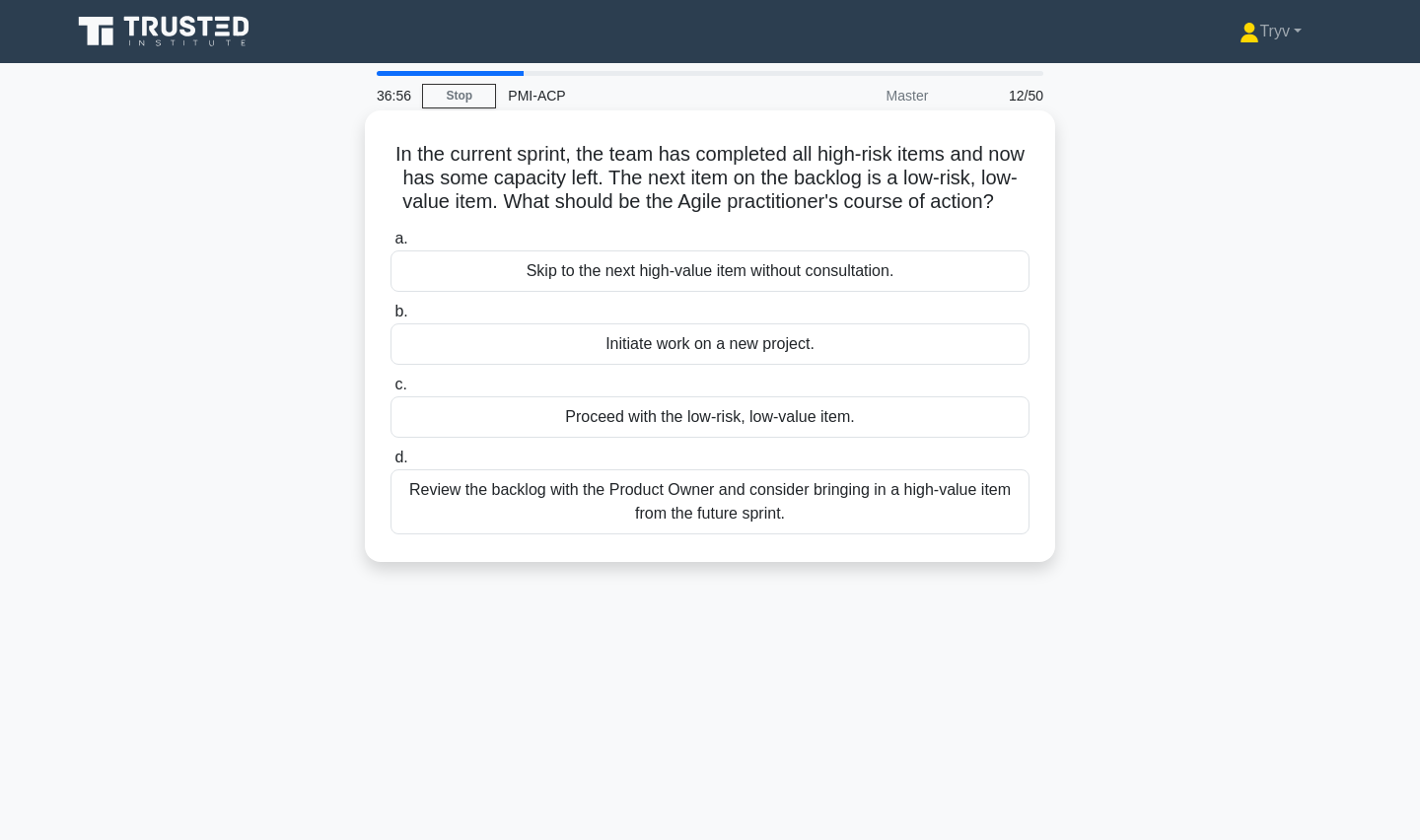 click on "Review the backlog with the Product Owner and consider bringing in a high-value item from the future sprint." at bounding box center (710, 502) 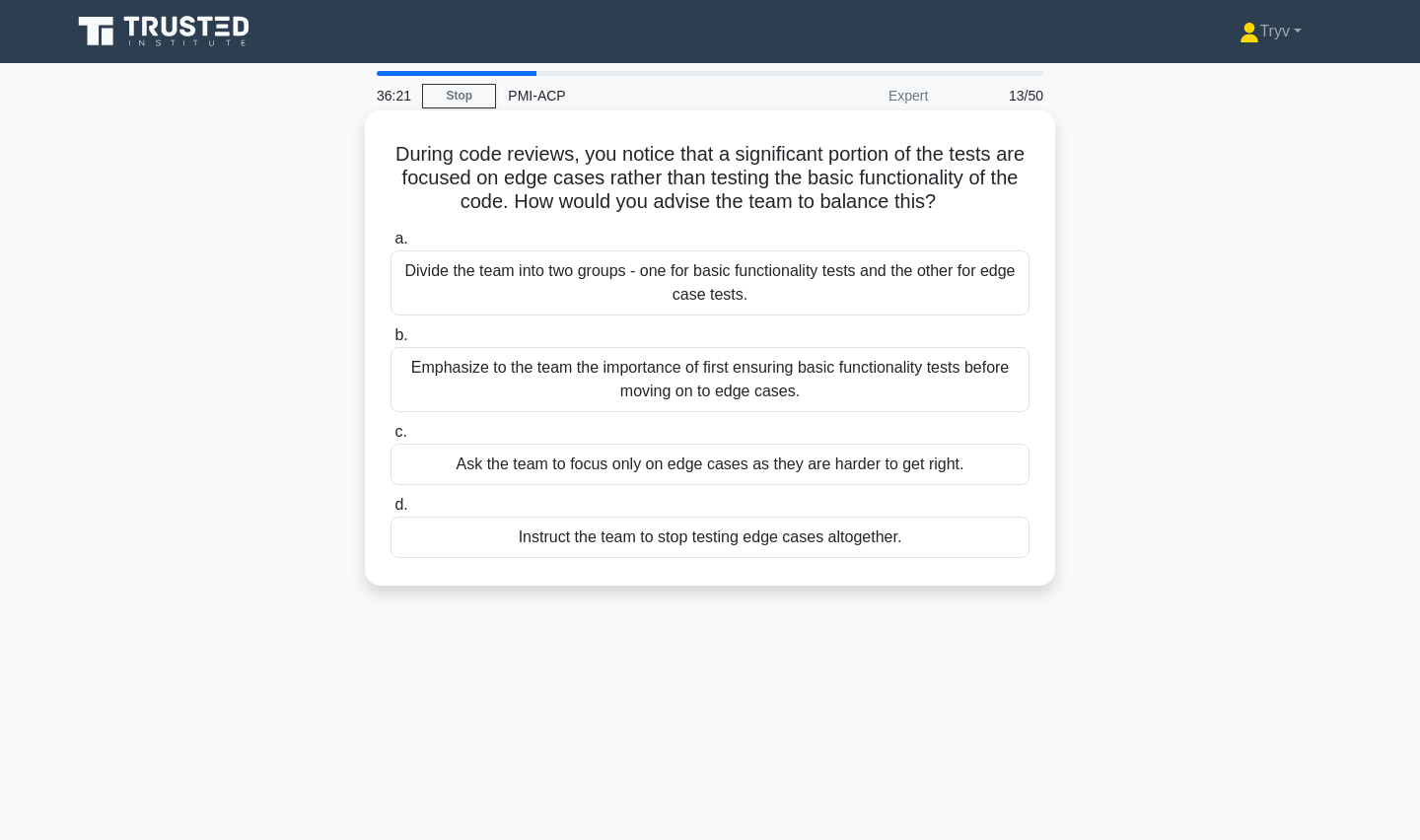 click on "Emphasize to the team the importance of first ensuring basic functionality tests before moving on to edge cases." at bounding box center [710, 380] 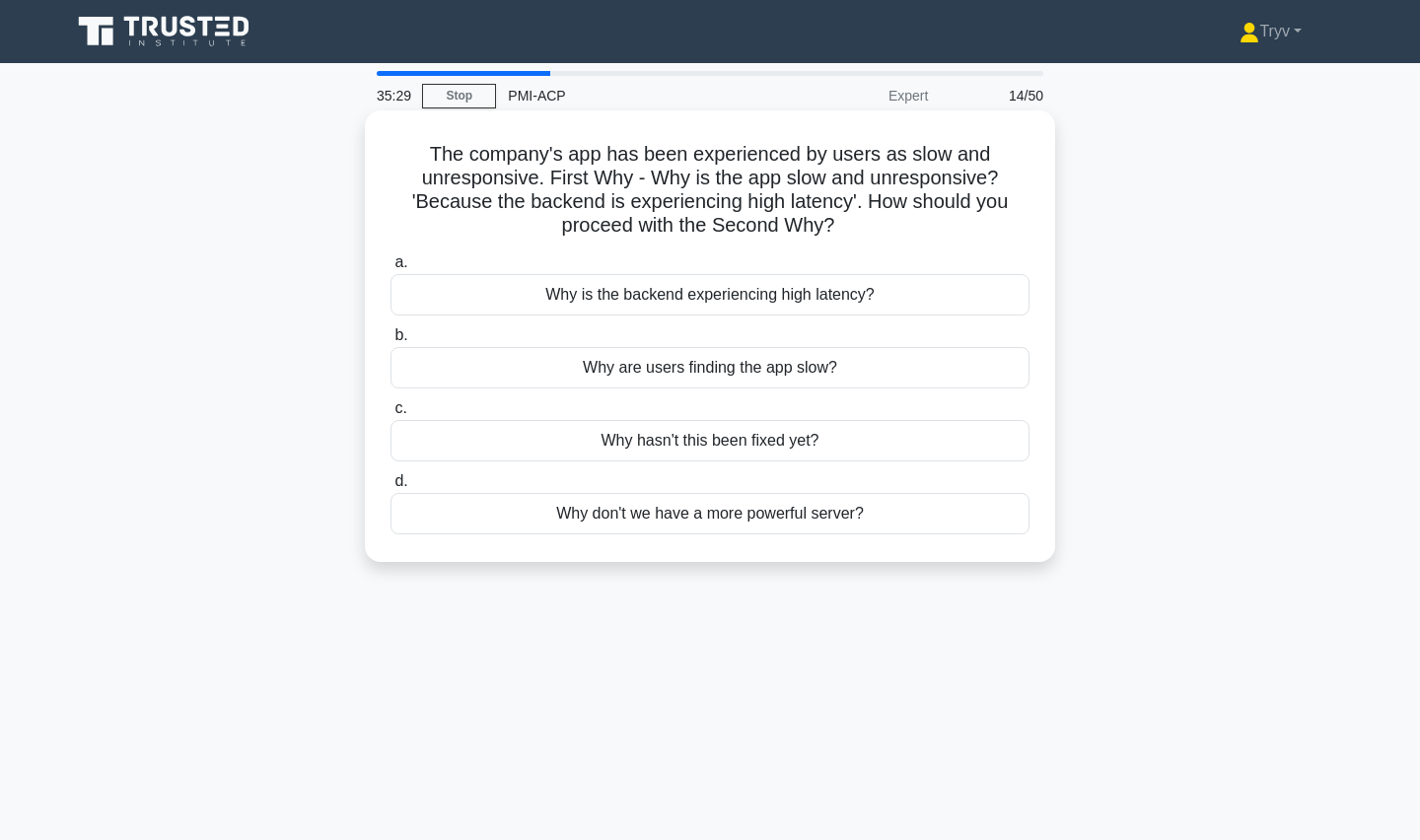 click on "Why is the backend experiencing high latency?" at bounding box center (710, 295) 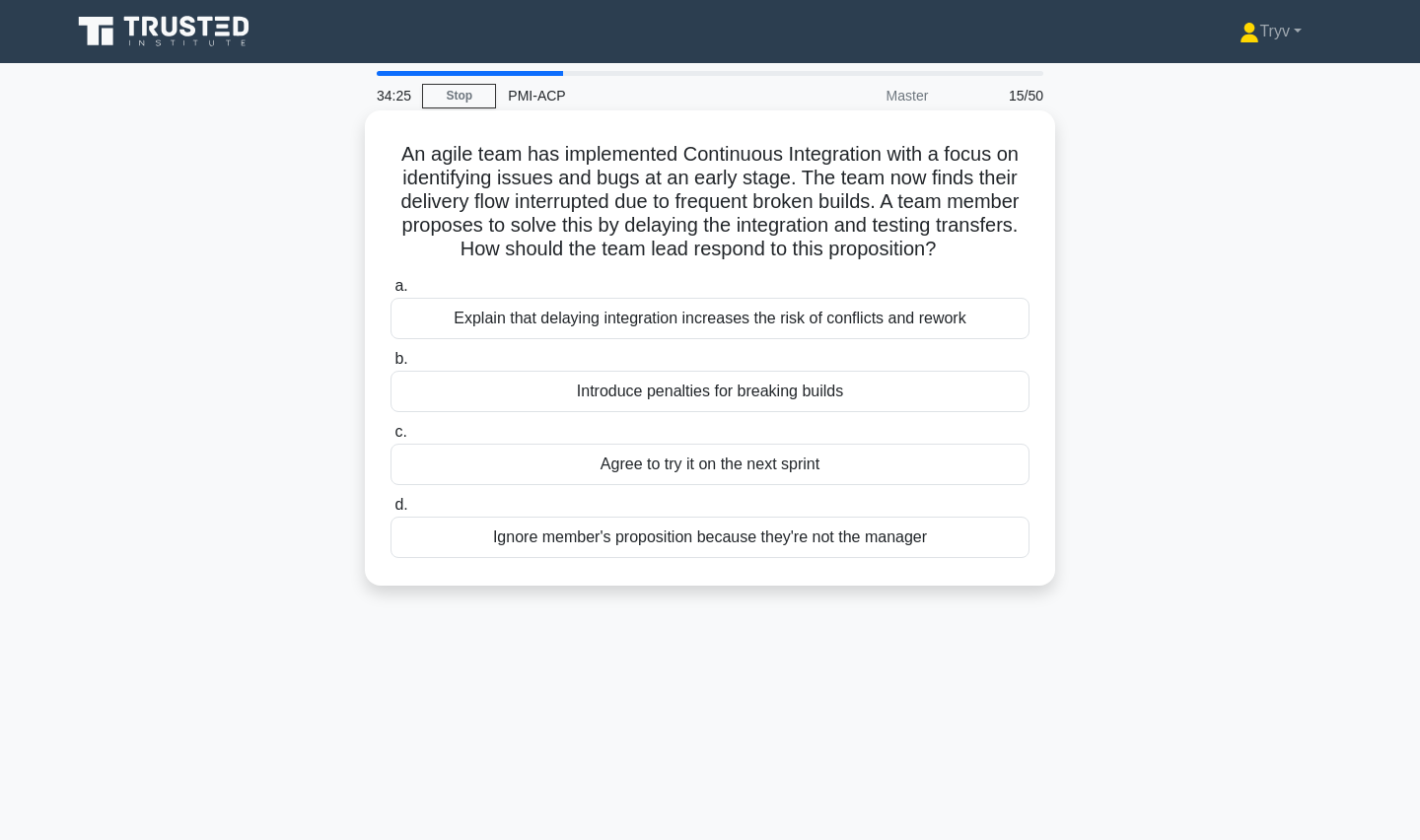 click on "Explain that delaying integration increases the risk of conflicts and rework" at bounding box center [710, 318] 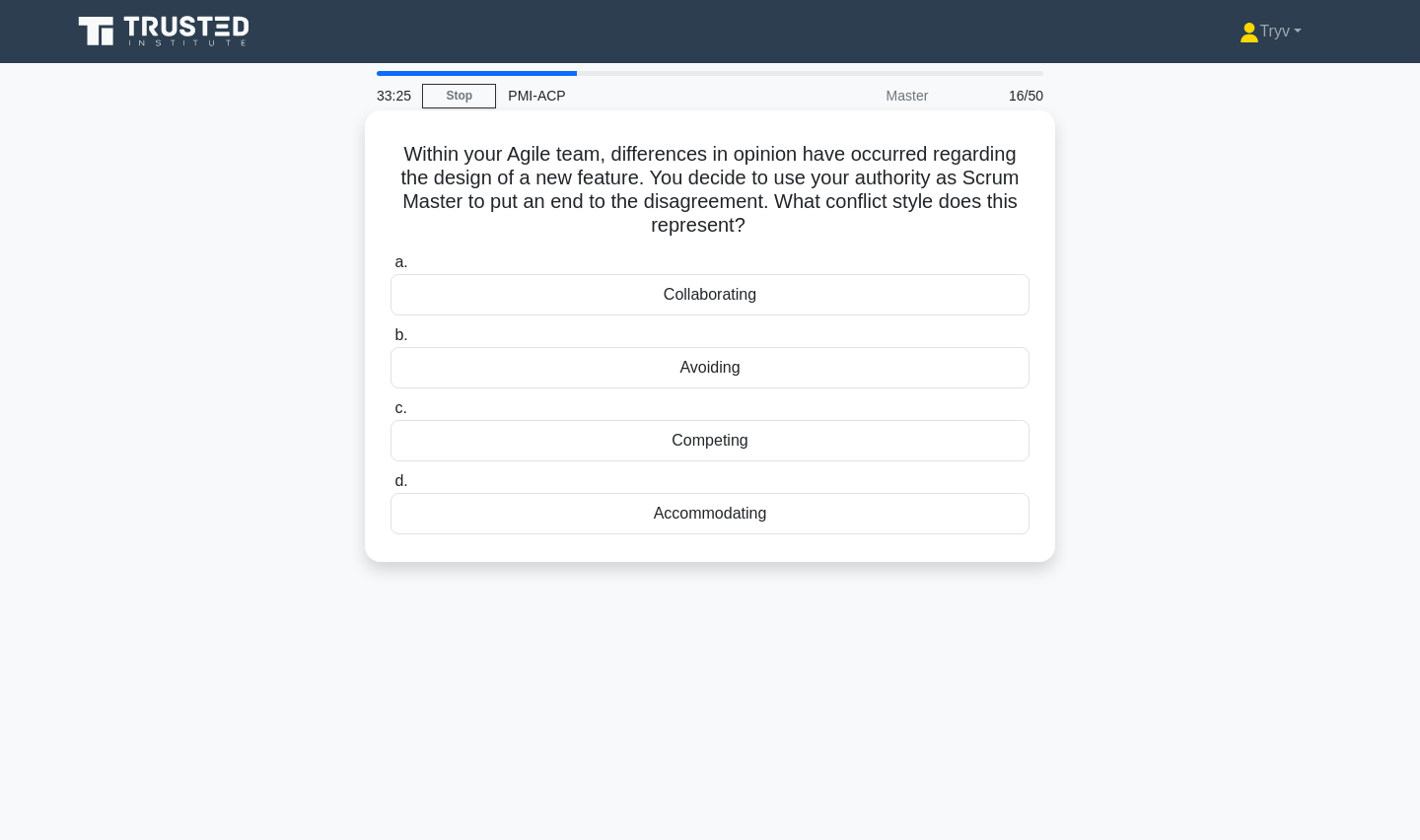 click on "Collaborating" at bounding box center (710, 295) 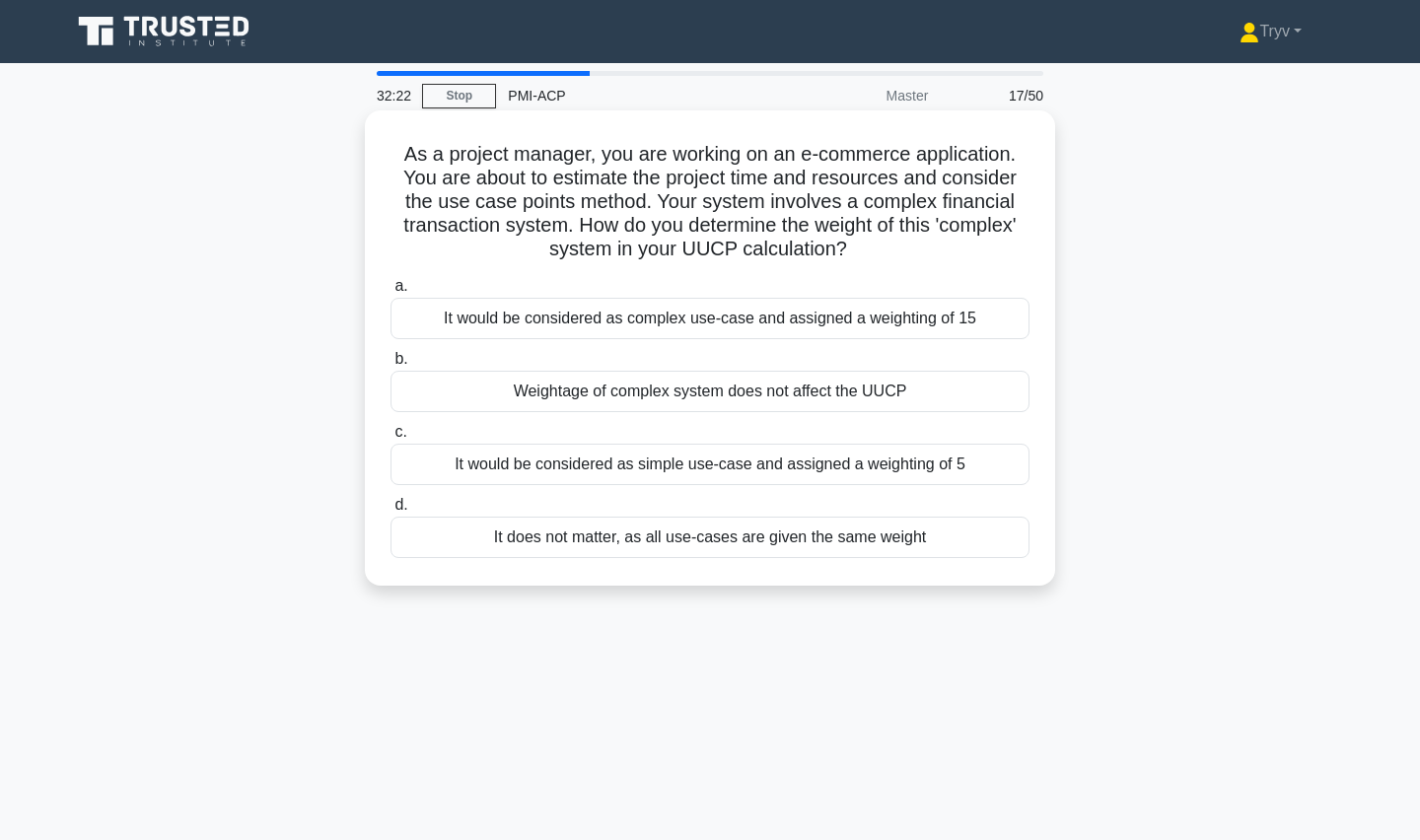 click on "It does not matter, as all use-cases are given the same weight" at bounding box center (710, 537) 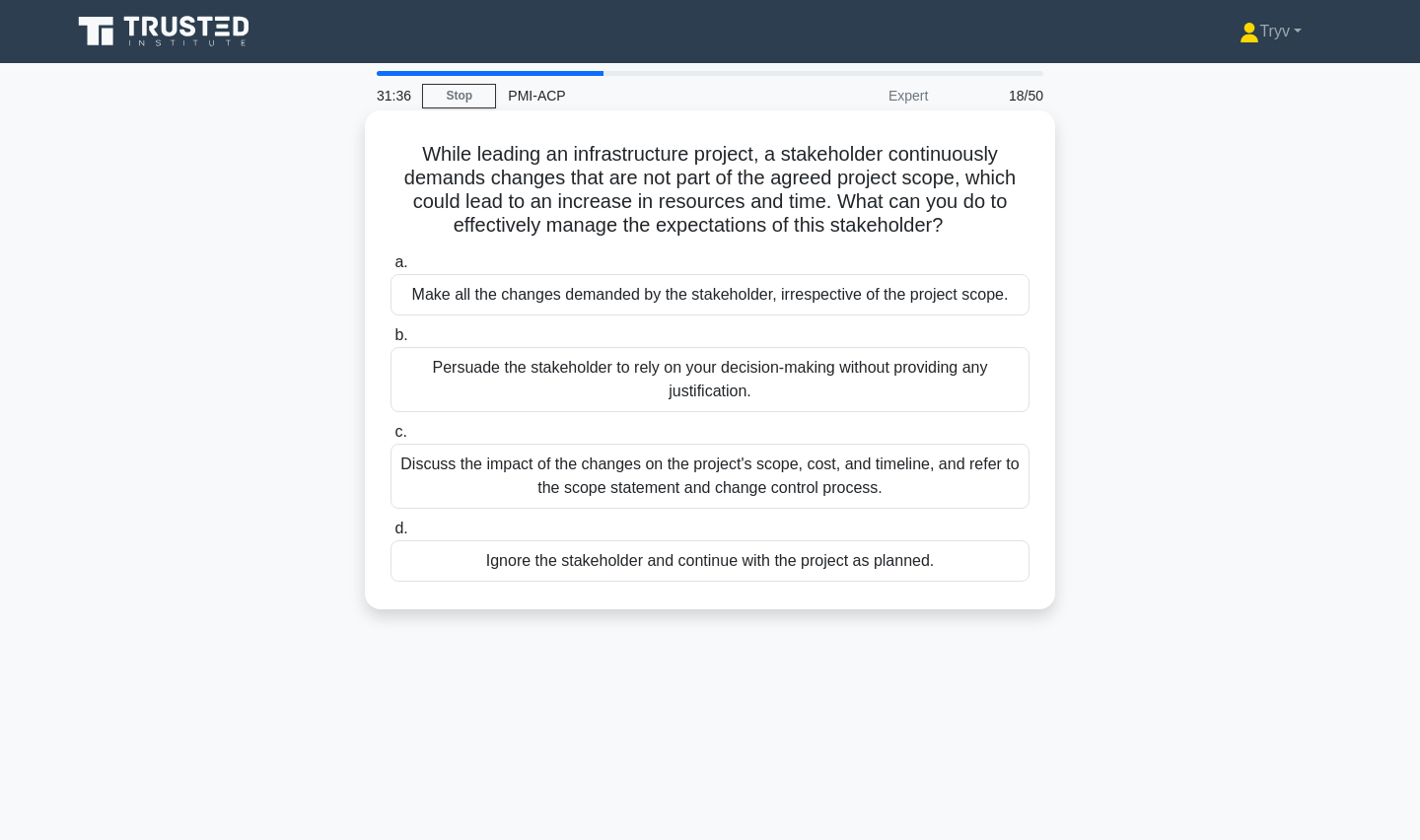click on "Make all the changes demanded by the stakeholder, irrespective of the project scope." at bounding box center (710, 295) 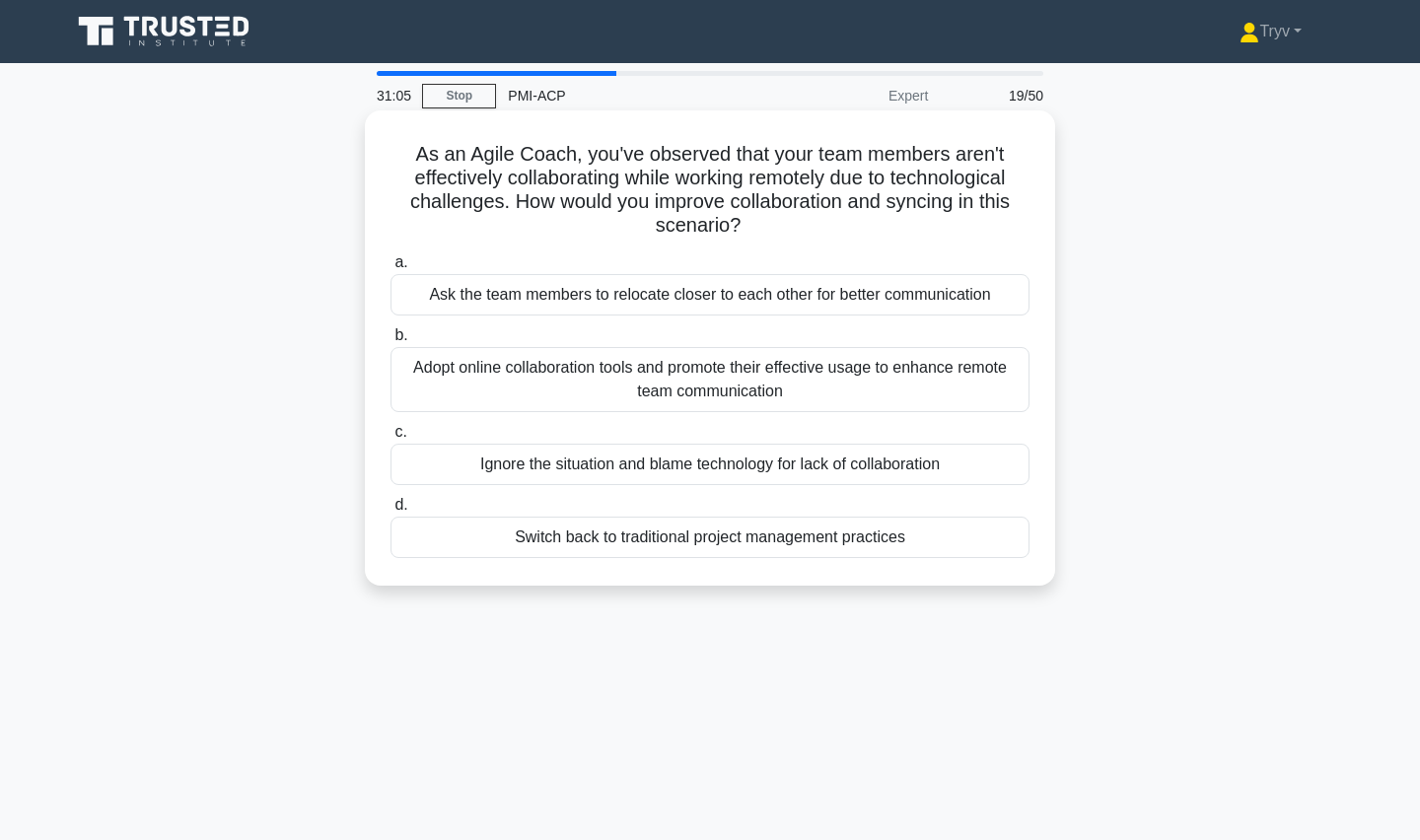 click on "Adopt online collaboration tools and promote their effective usage to enhance remote team communication" at bounding box center (710, 380) 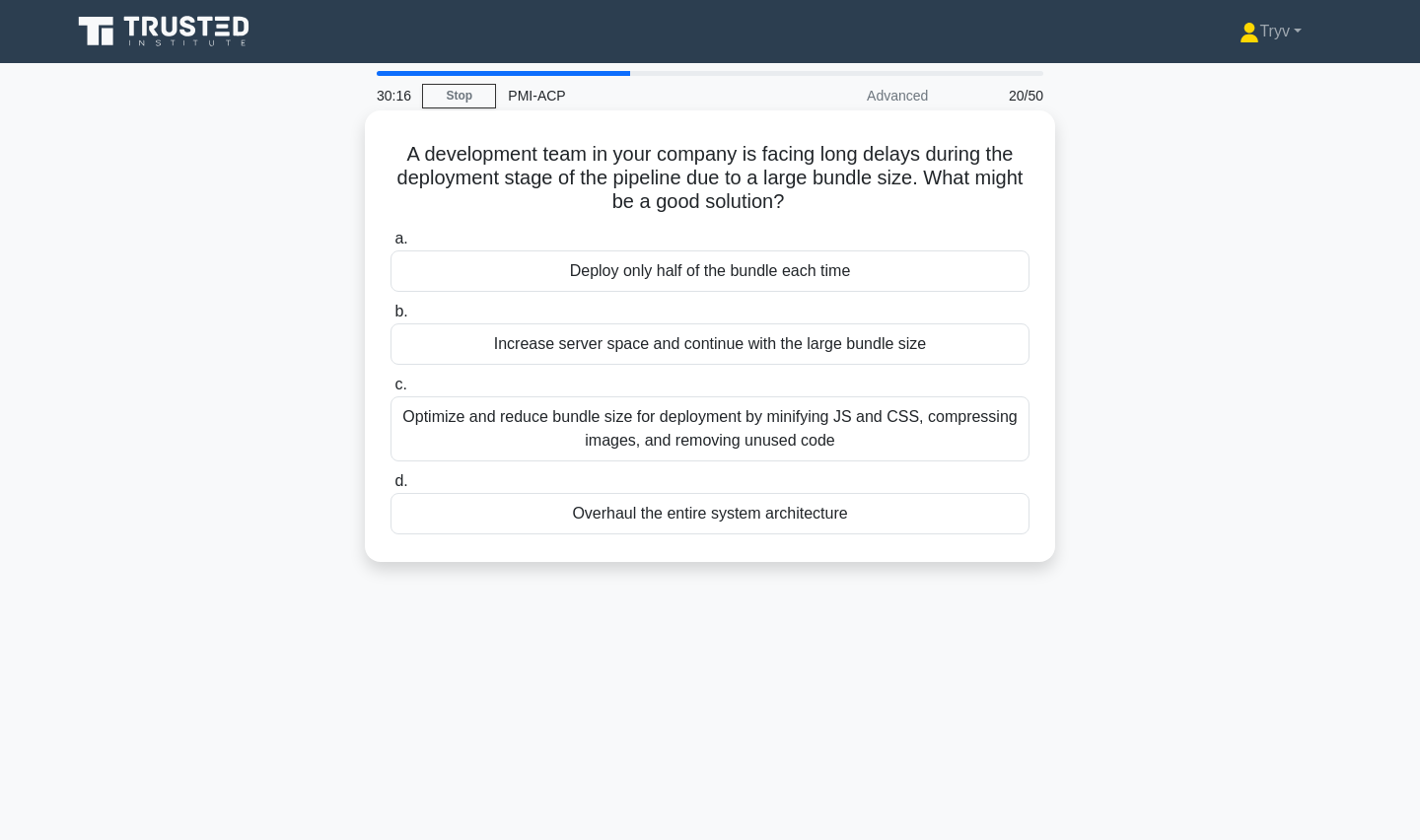 click on "Optimize and reduce bundle size for deployment by minifying JS and CSS, compressing images, and removing unused code" at bounding box center [710, 429] 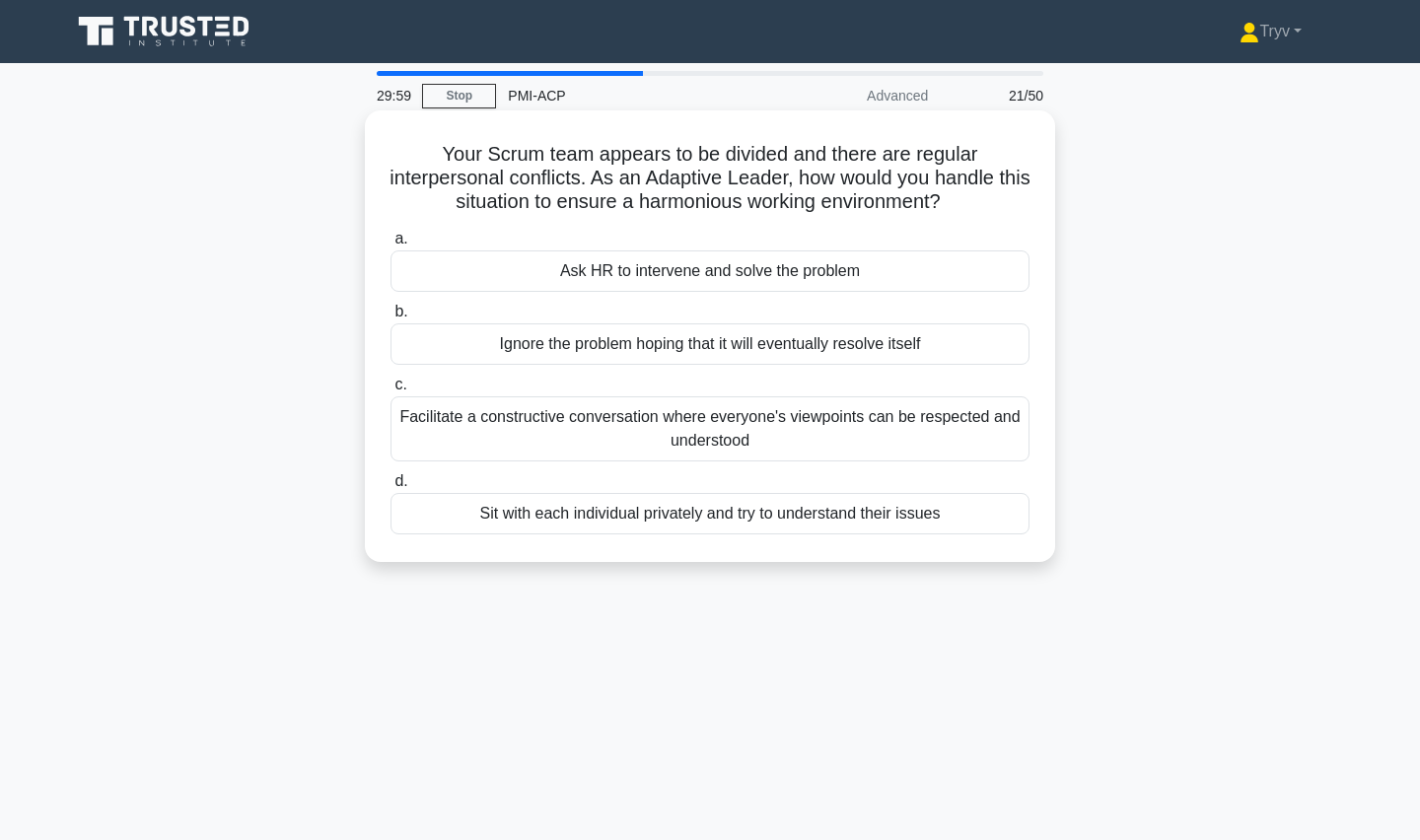 click on "Facilitate a constructive conversation where everyone's viewpoints can be respected and understood" at bounding box center [710, 429] 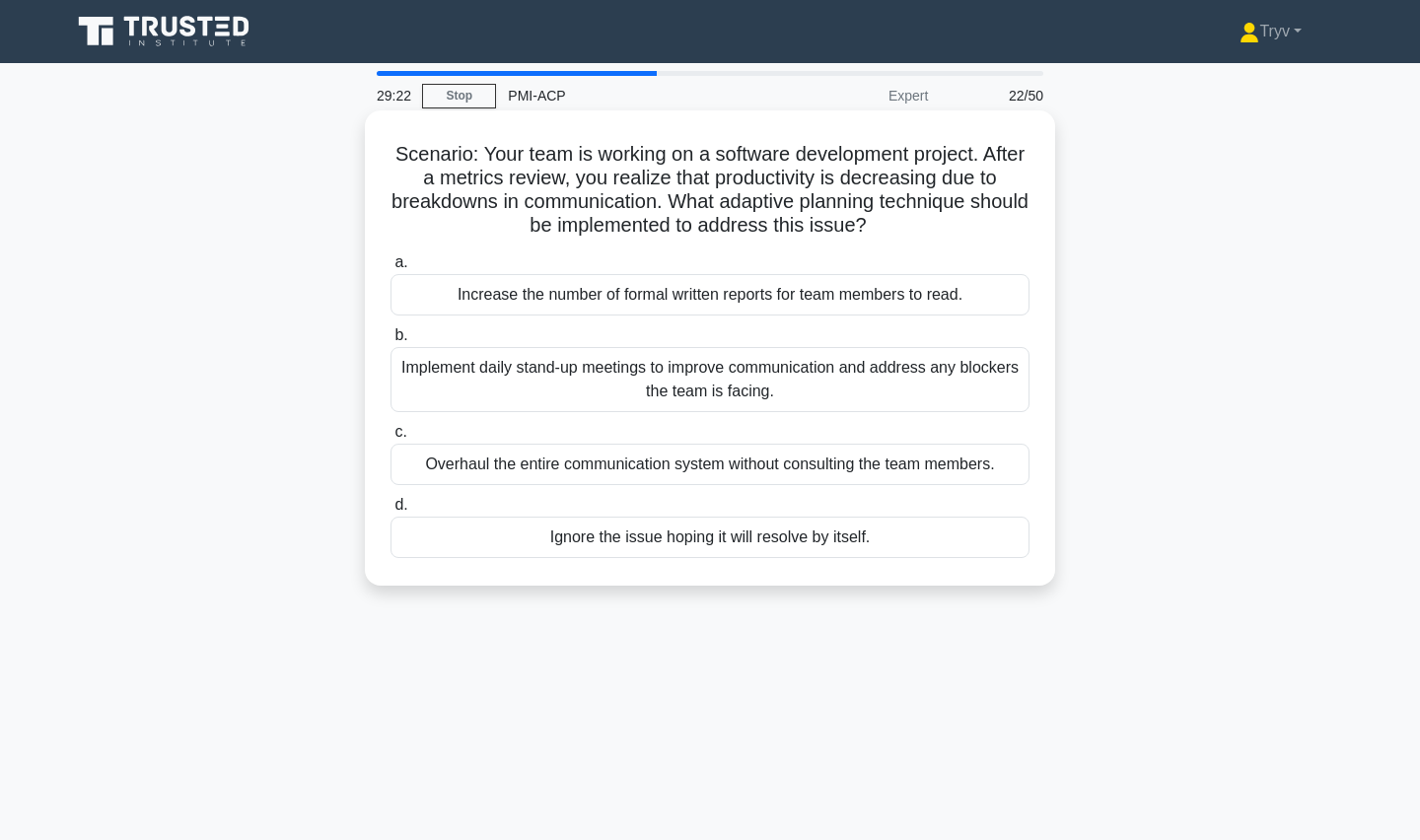 click on "Implement daily stand-up meetings to improve communication and address any blockers the team is facing." at bounding box center [710, 380] 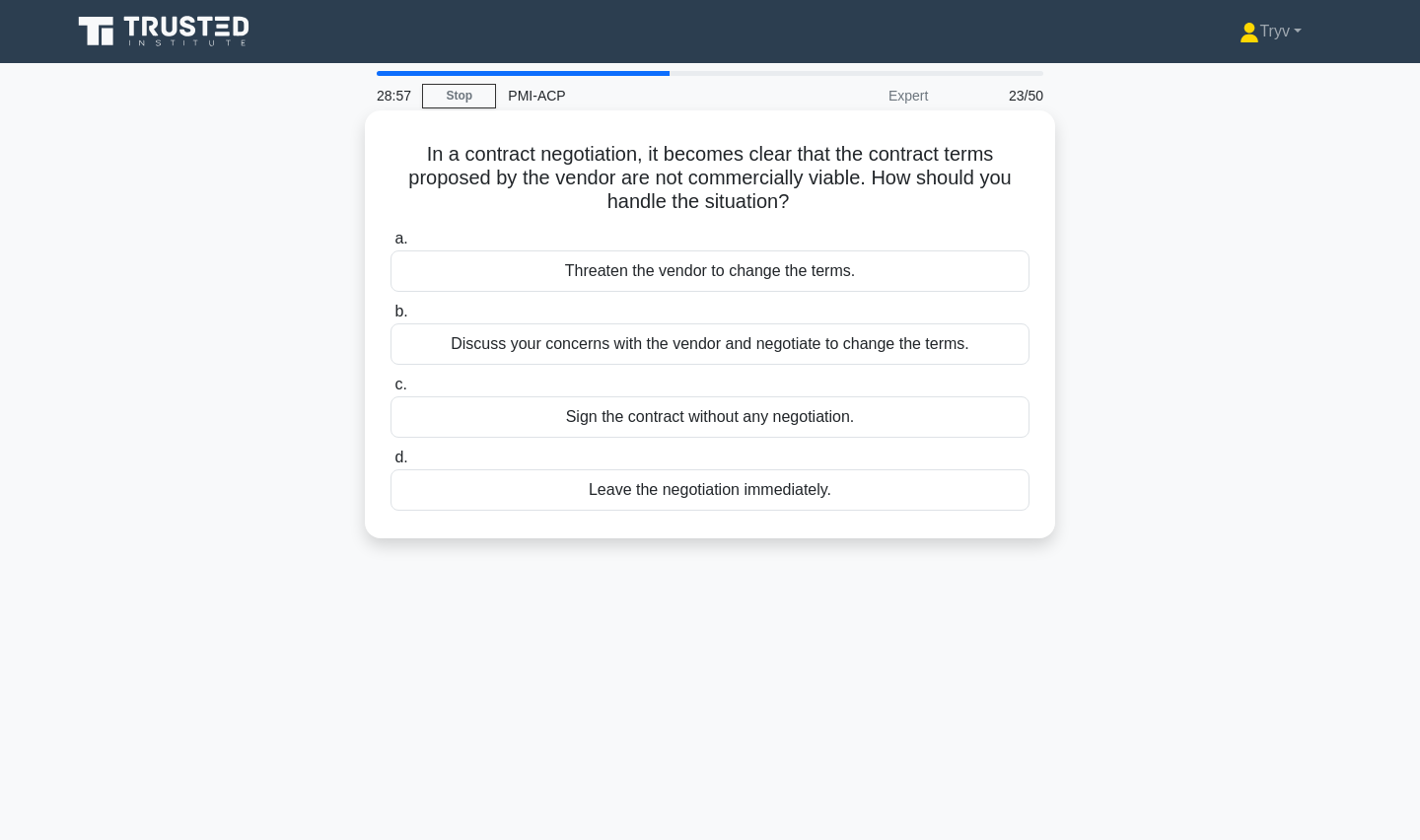 click on "Discuss your concerns with the vendor and negotiate to change the terms." at bounding box center (710, 344) 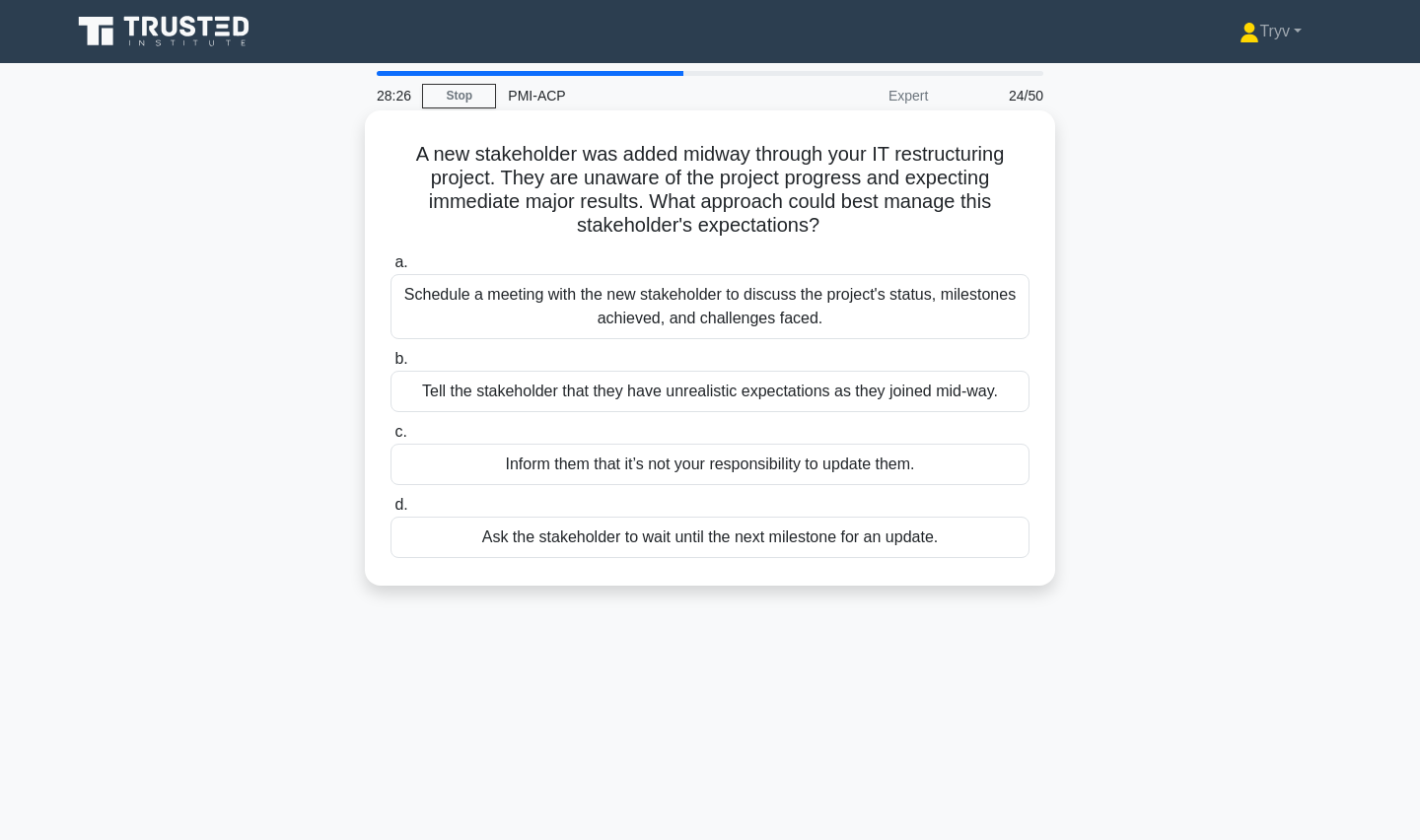 click on "Schedule a meeting with the new stakeholder to discuss the project's status, milestones achieved, and challenges faced." at bounding box center [710, 307] 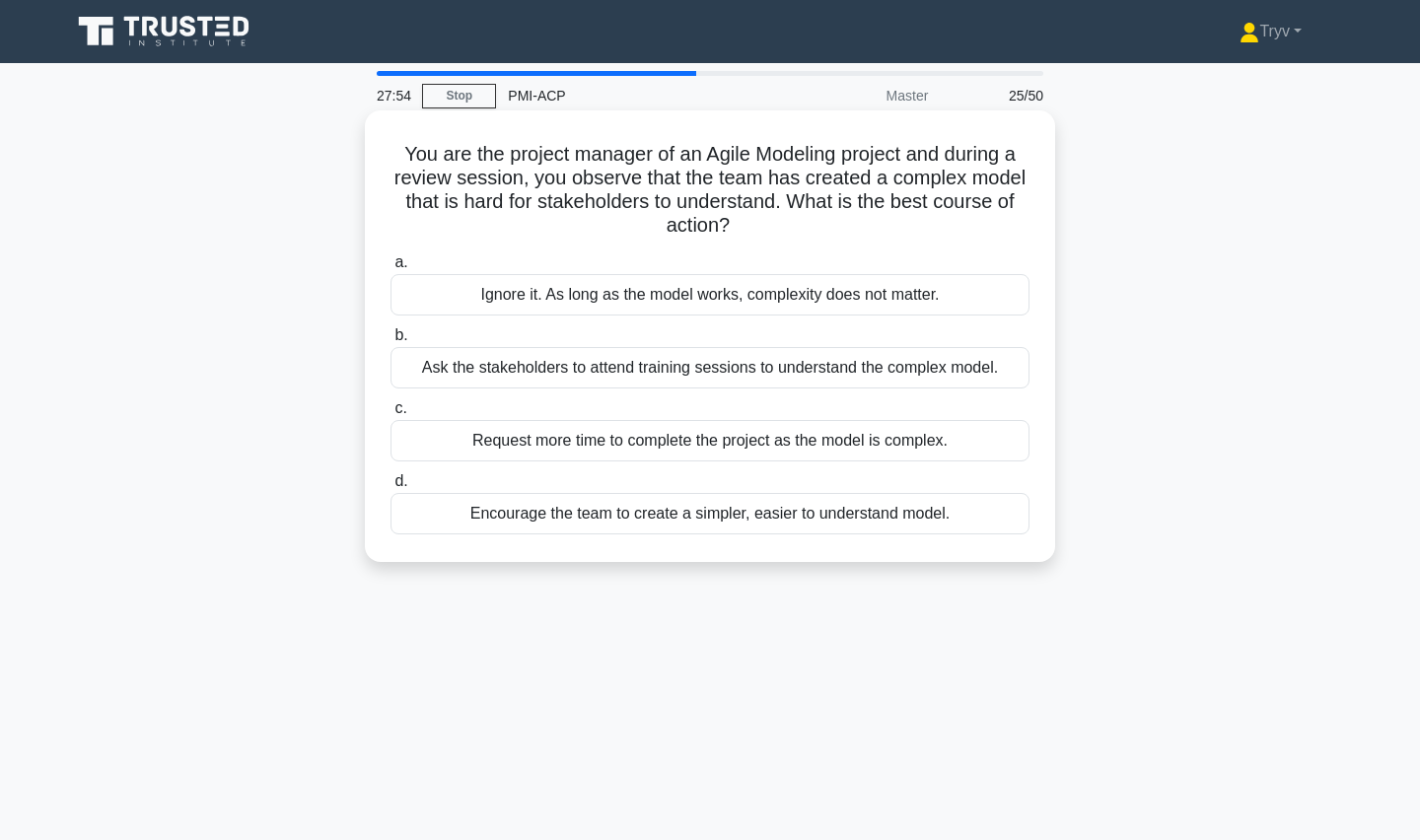 click on "Encourage the team to create a simpler, easier to understand model." at bounding box center [710, 514] 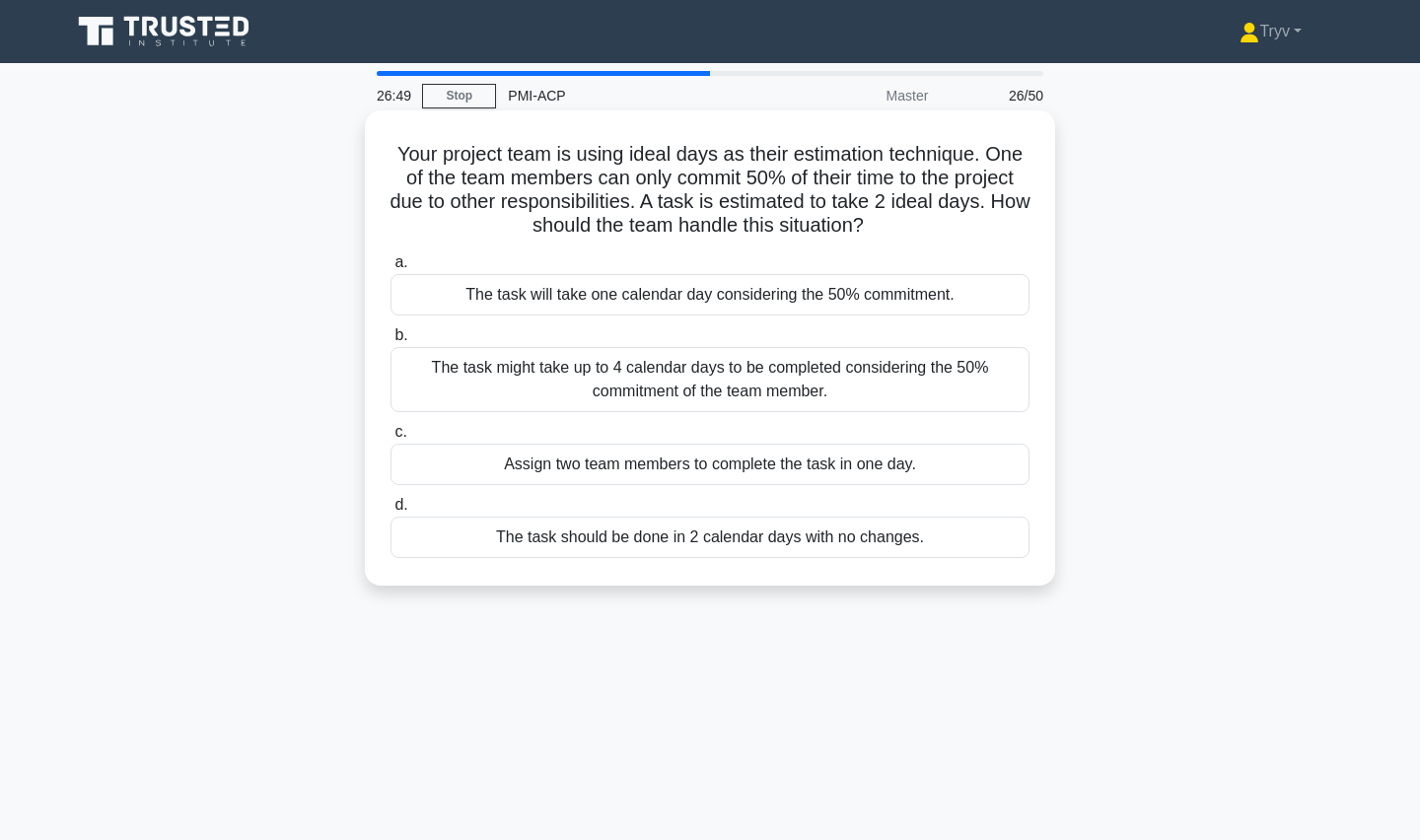 click on "The task might take up to 4 calendar days to be completed considering the 50% commitment of the team member." at bounding box center (710, 380) 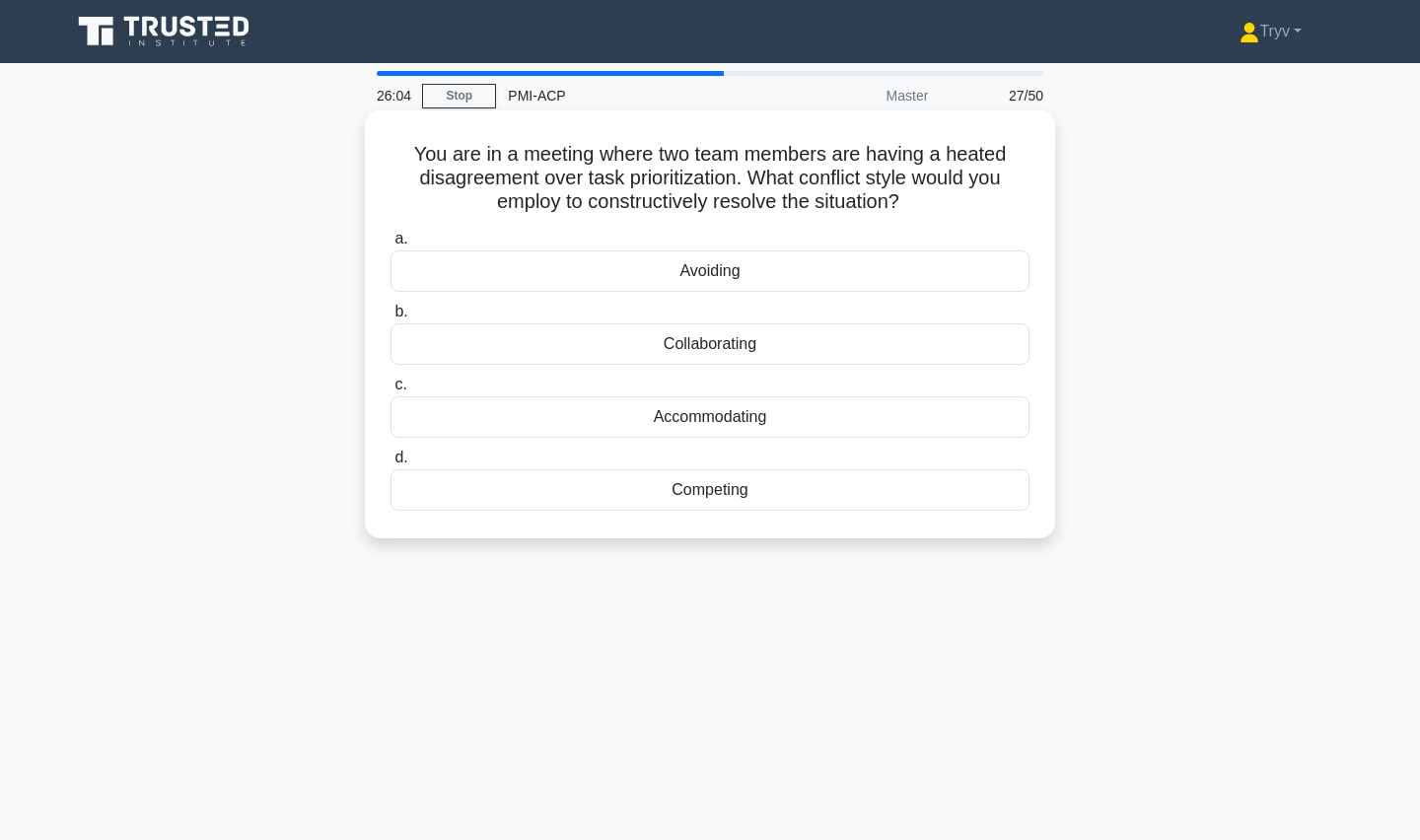 click on "Collaborating" at bounding box center [710, 344] 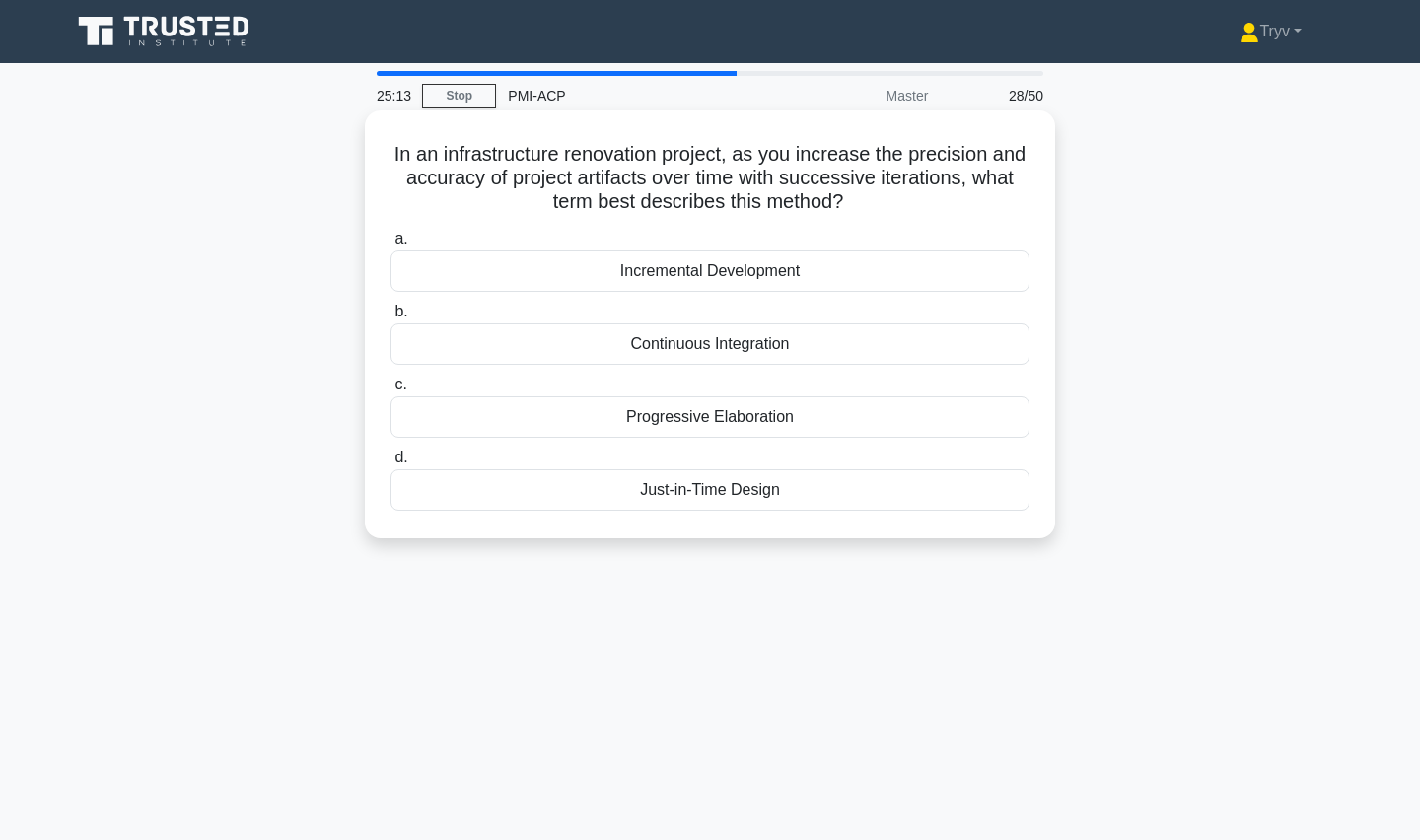 click on "Continuous Integration" at bounding box center (710, 344) 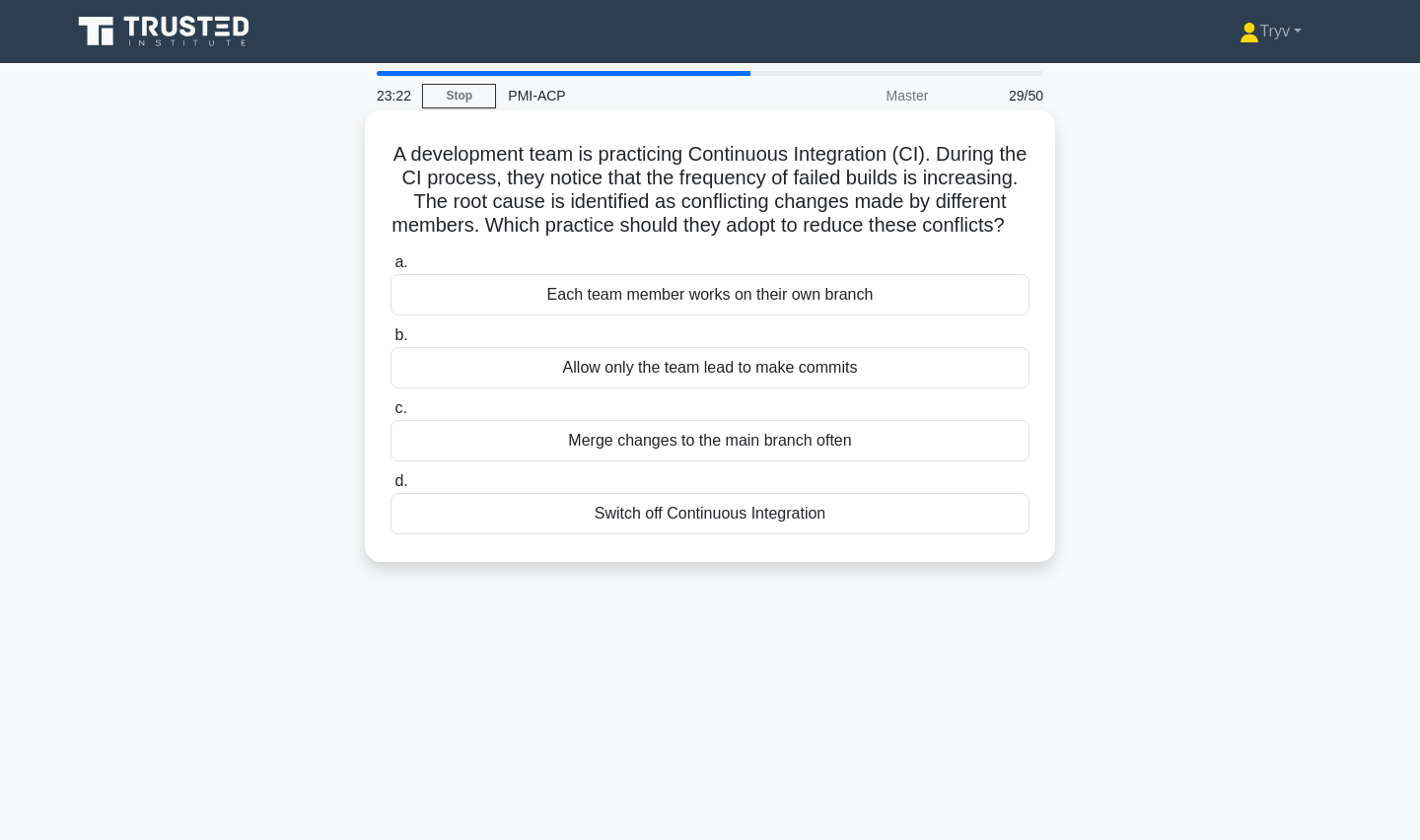 click on "Allow only the team lead to make commits" at bounding box center [710, 368] 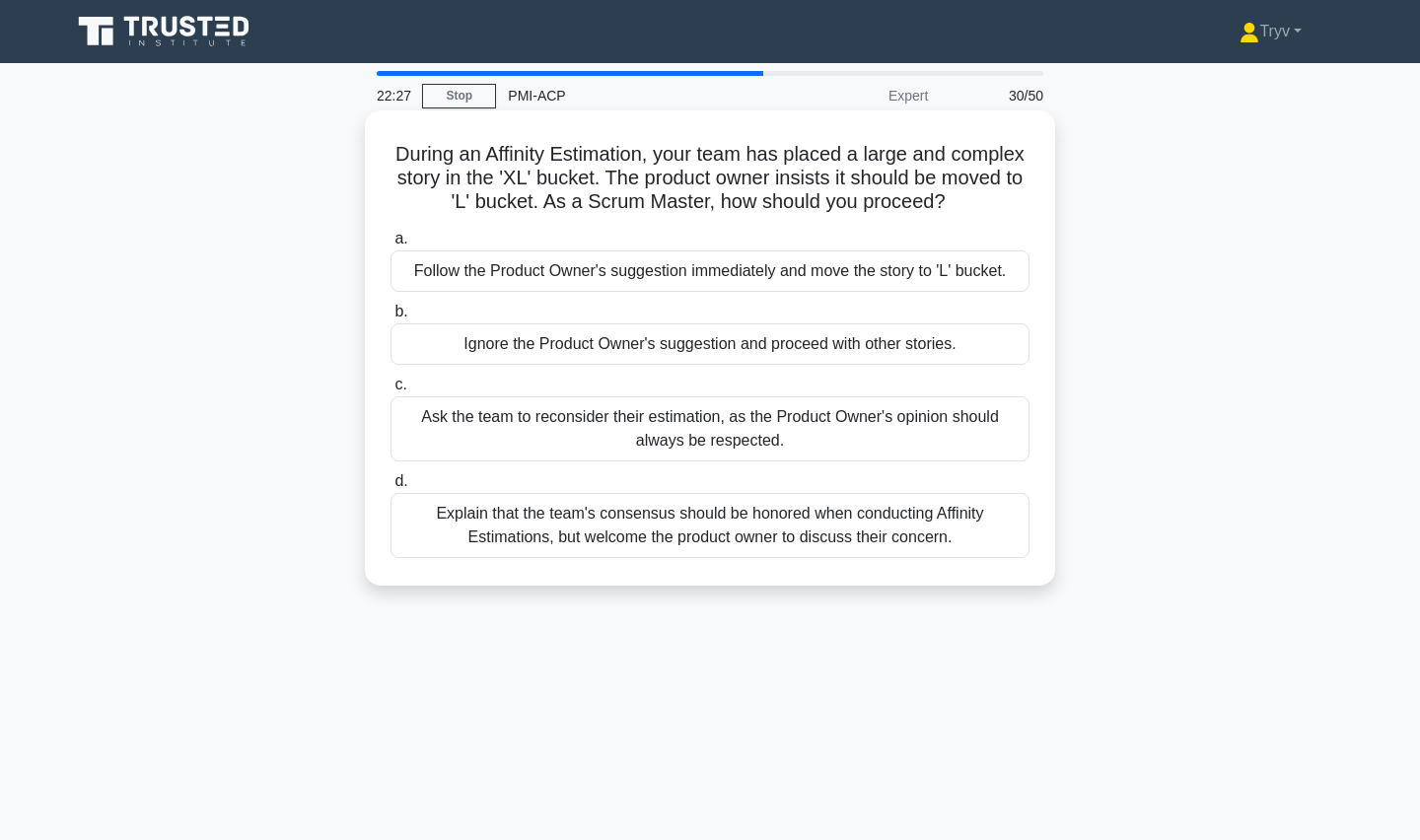 click on "Explain that the team's consensus should be honored when conducting Affinity Estimations, but welcome the product owner to discuss their concern." at bounding box center [710, 525] 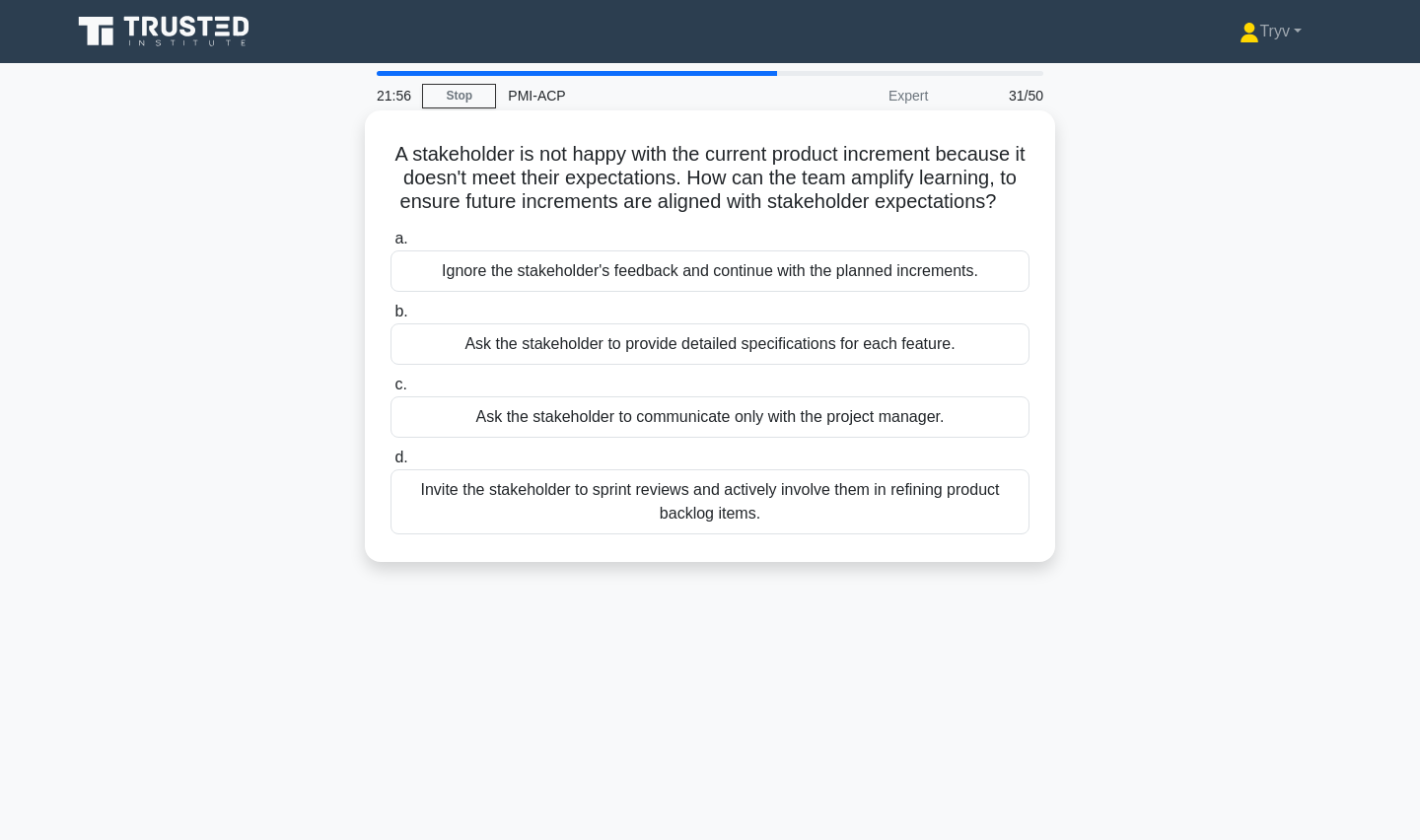 click on "Invite the stakeholder to sprint reviews and actively involve them in refining product backlog items." at bounding box center (710, 502) 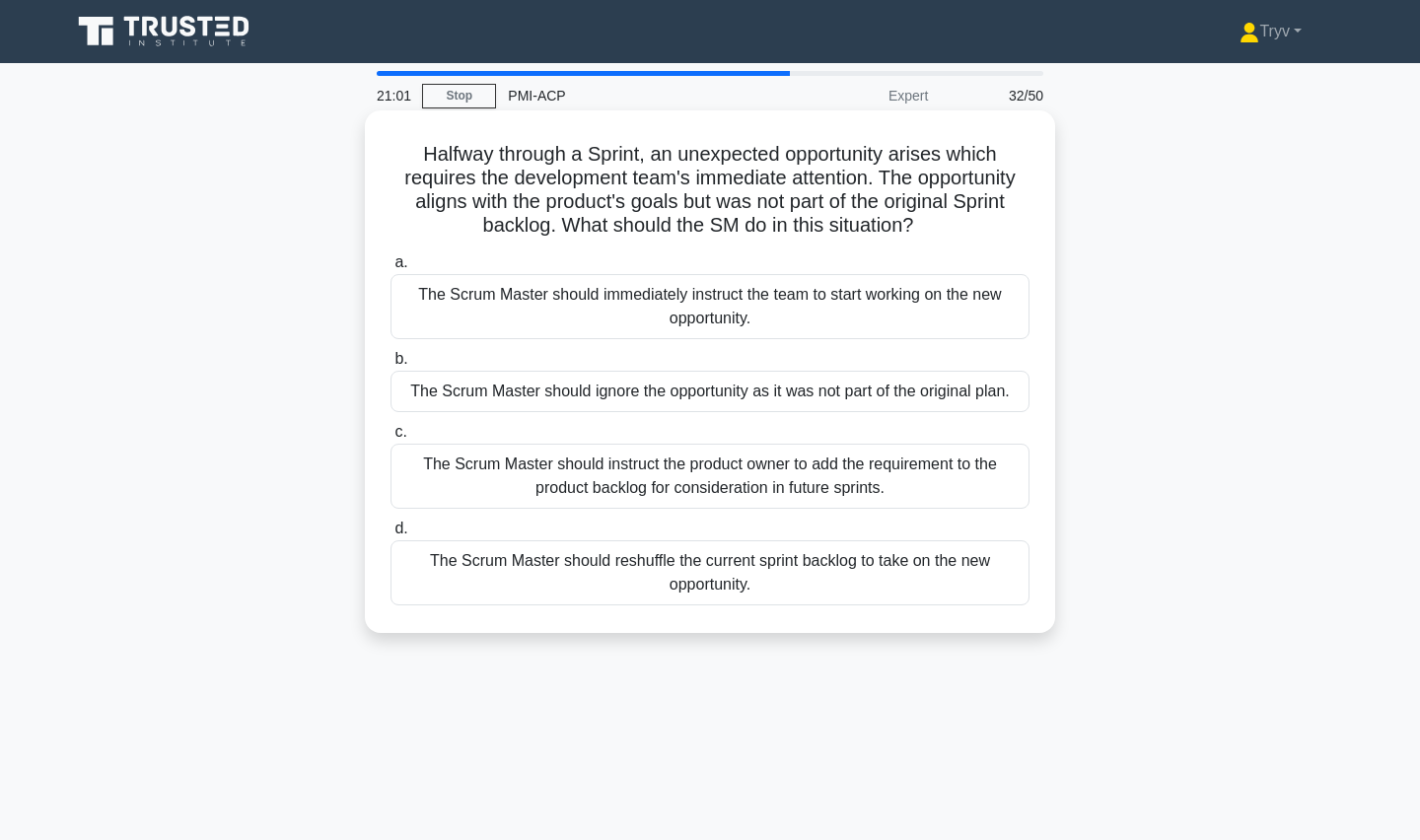 click on "The Scrum Master should instruct the product owner to add the requirement to the product backlog for consideration in future sprints." at bounding box center (710, 476) 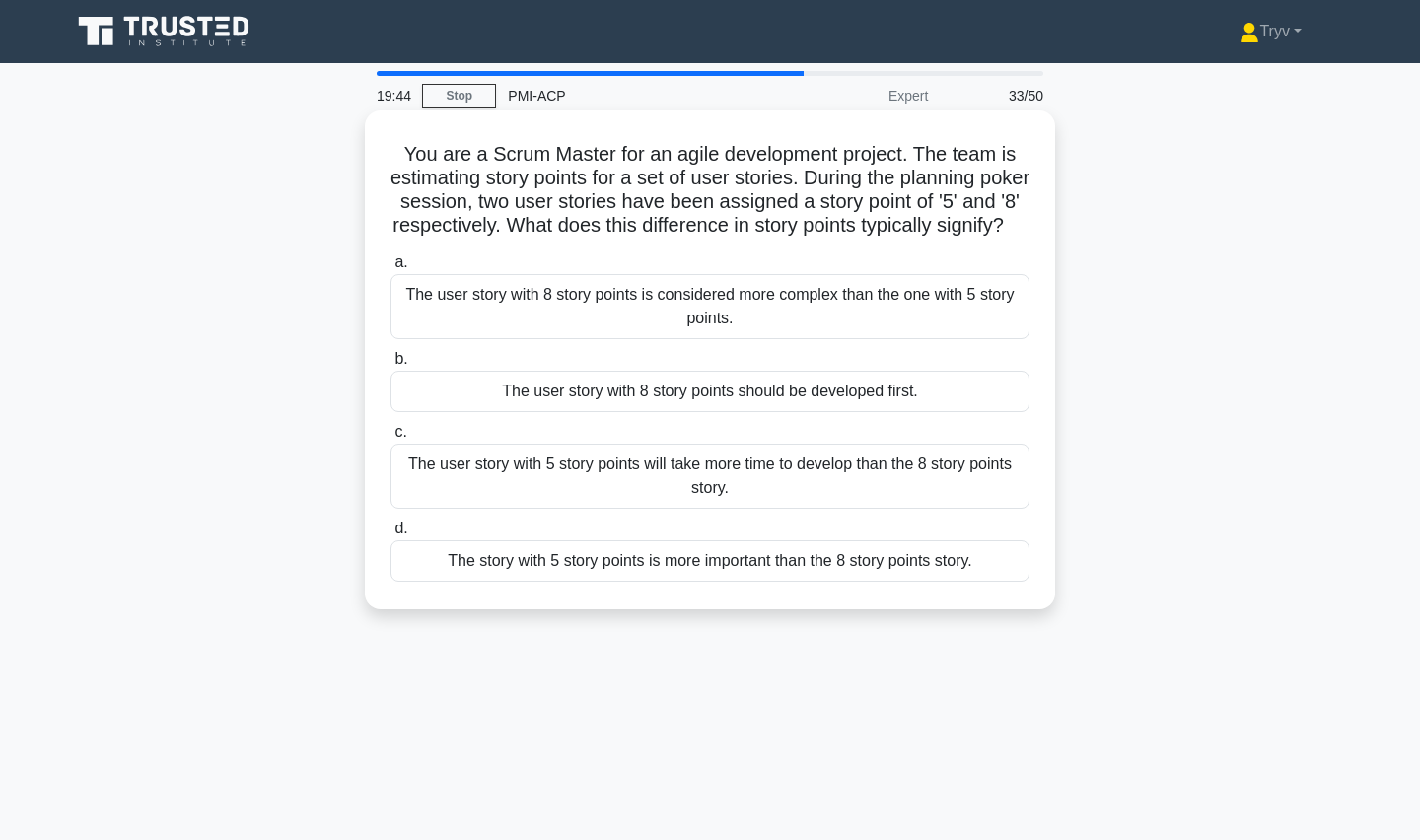 click on "The user story with 8 story points is considered more complex than the one with 5 story points." at bounding box center [710, 307] 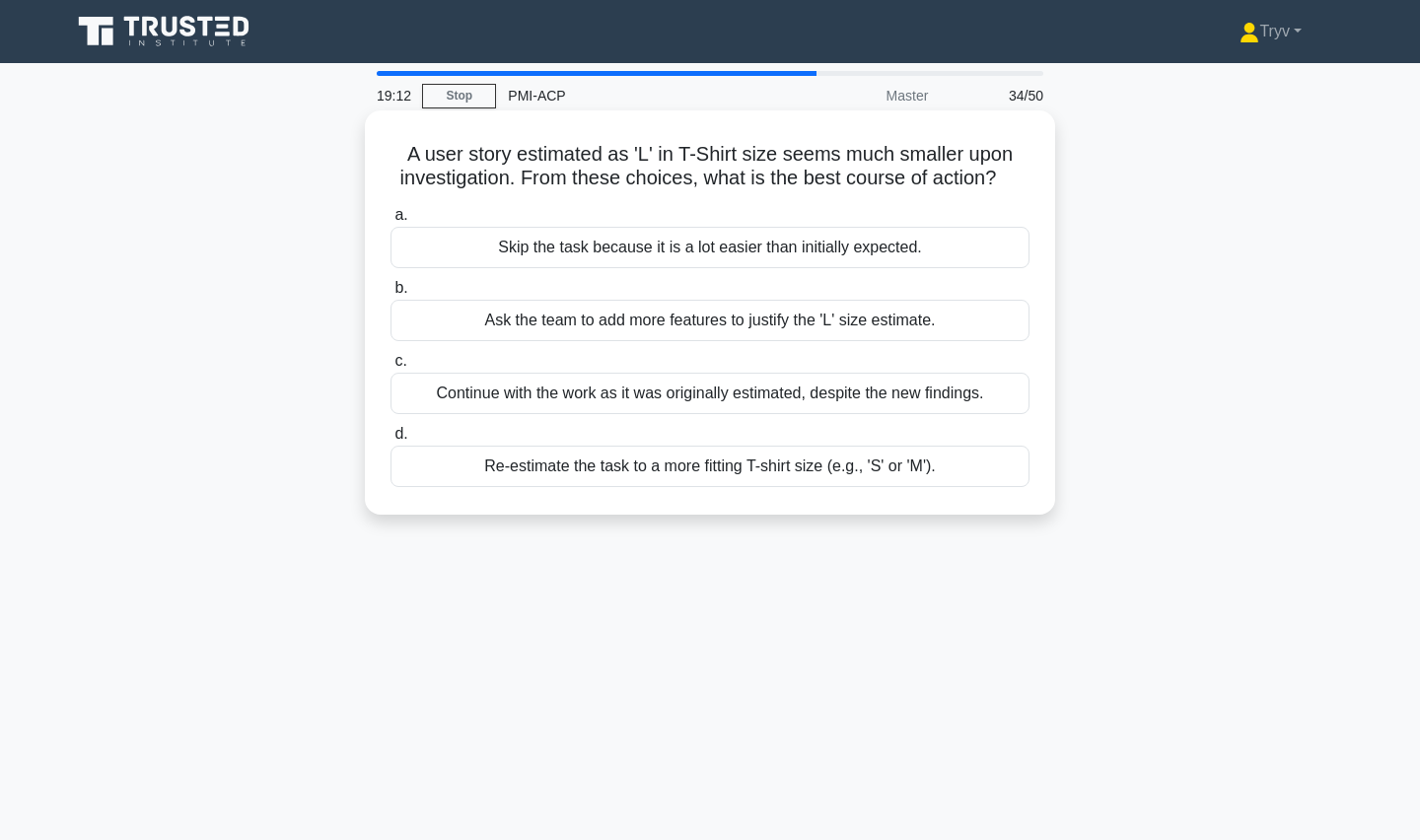click on "Re-estimate the task to a more fitting T-shirt size (e.g., 'S' or 'M')." at bounding box center (710, 466) 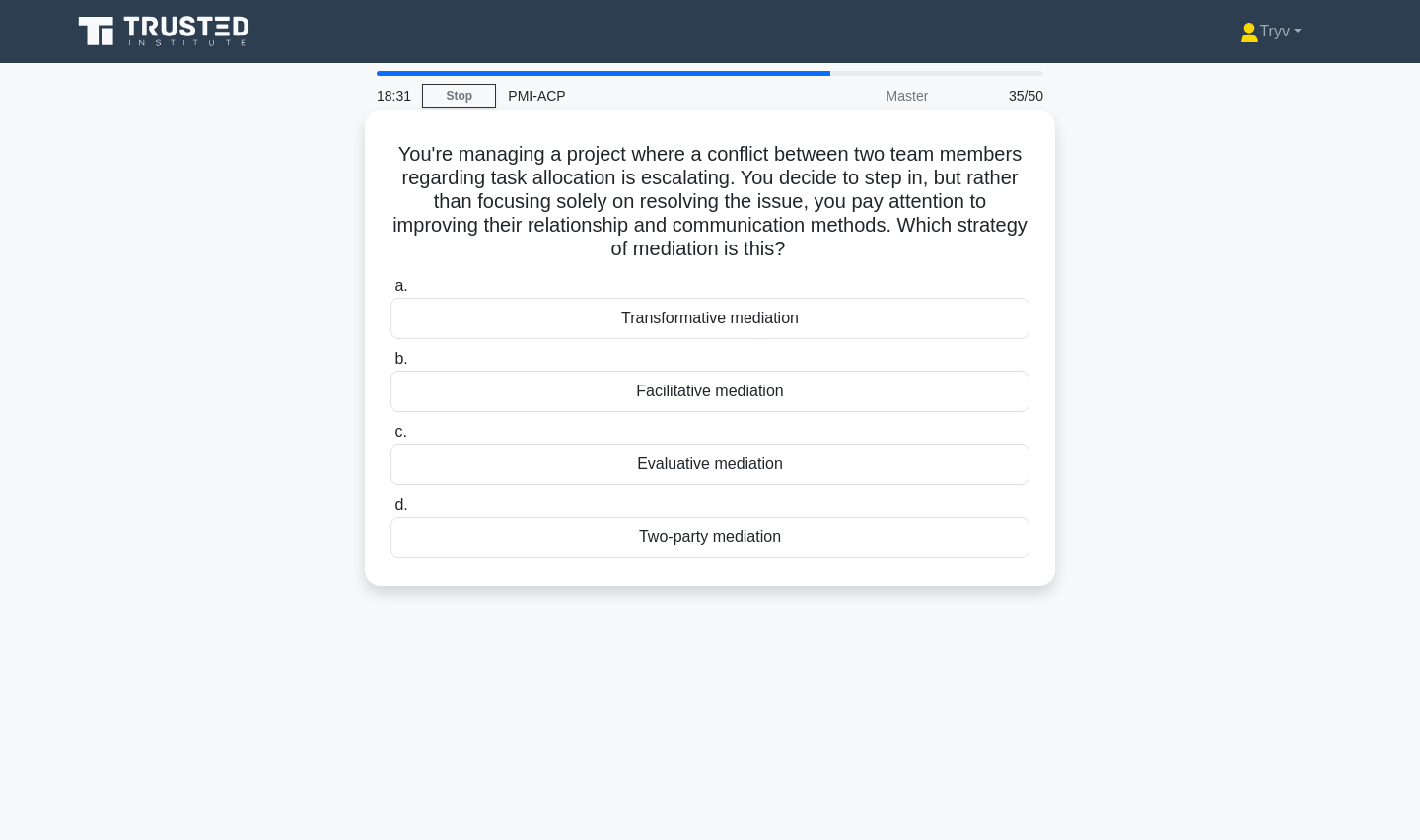 click on "Facilitative mediation" at bounding box center [710, 391] 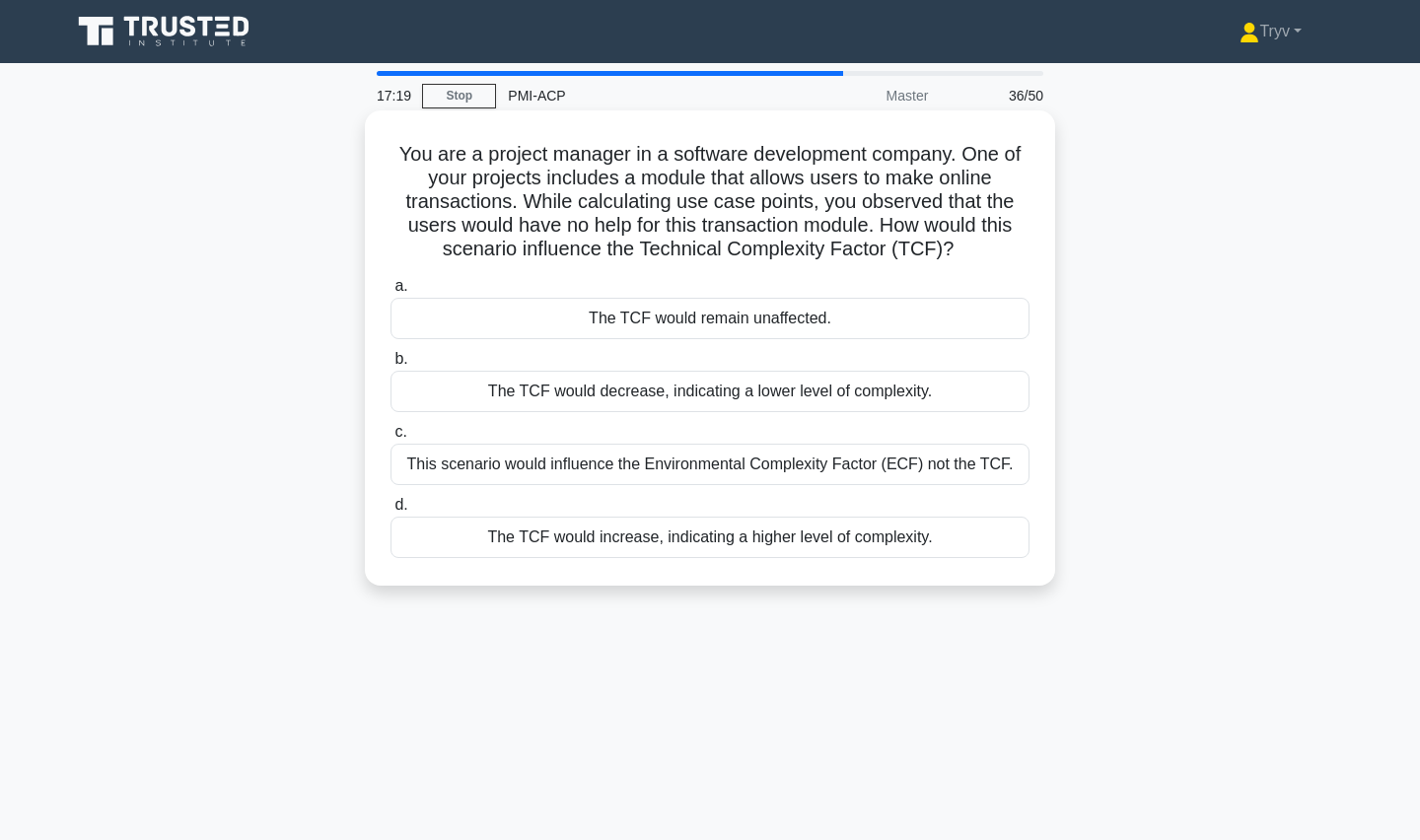 click on "This scenario would influence the Environmental Complexity Factor (ECF) not the TCF." at bounding box center [710, 464] 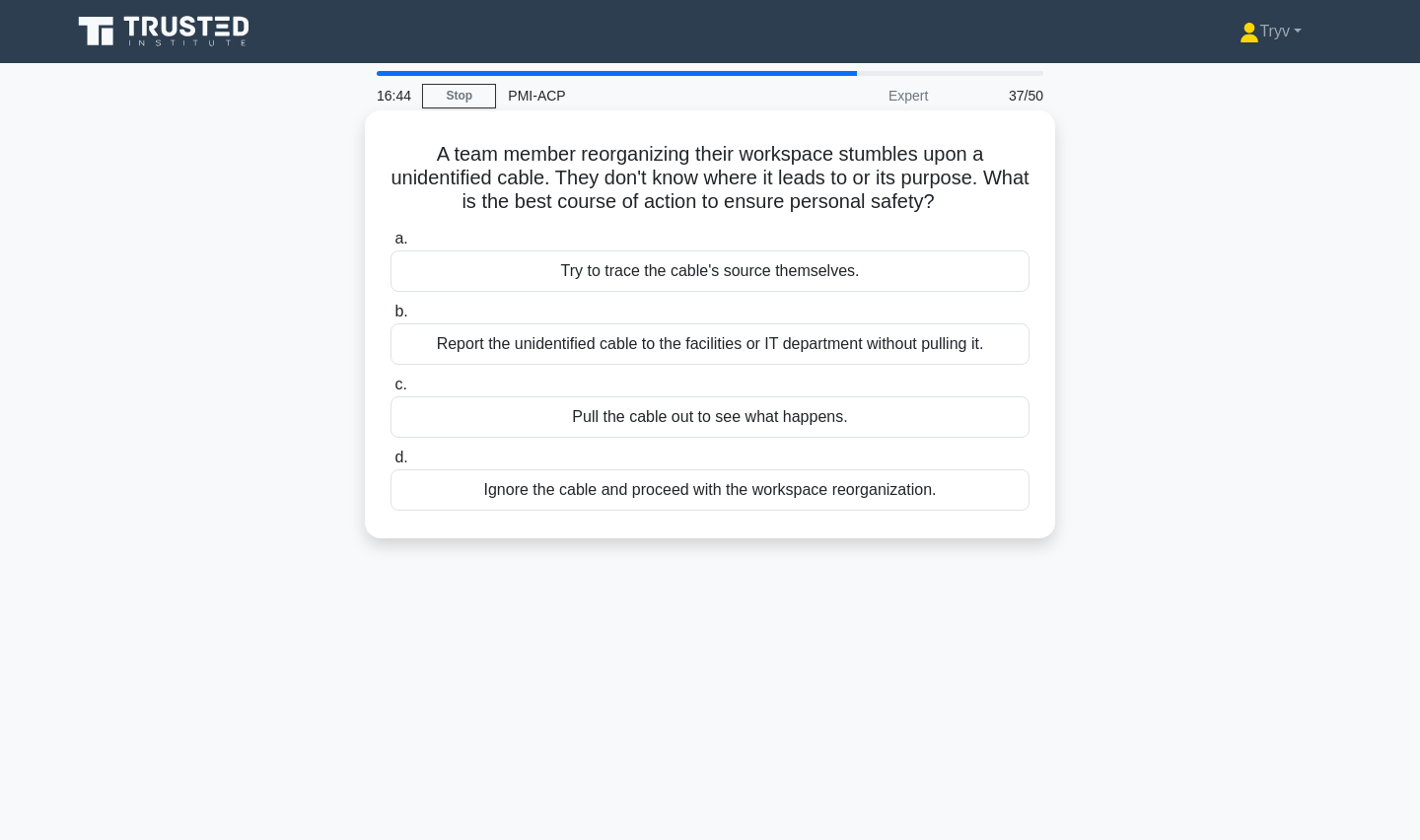 click on "Report the unidentified cable to the facilities or IT department without pulling it." at bounding box center [710, 344] 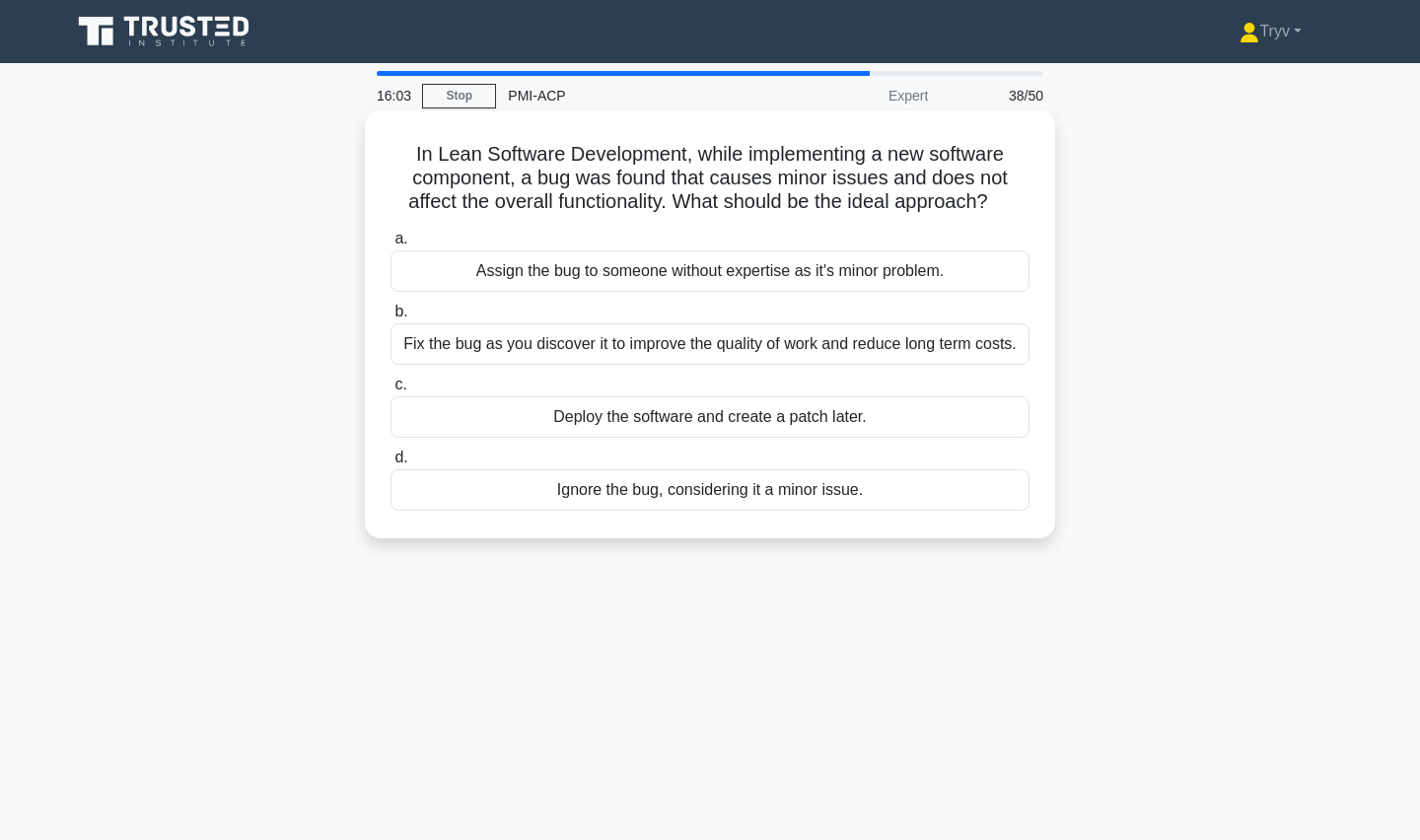 click on "Fix the bug as you discover it to improve the quality of work and reduce long term costs." at bounding box center (710, 344) 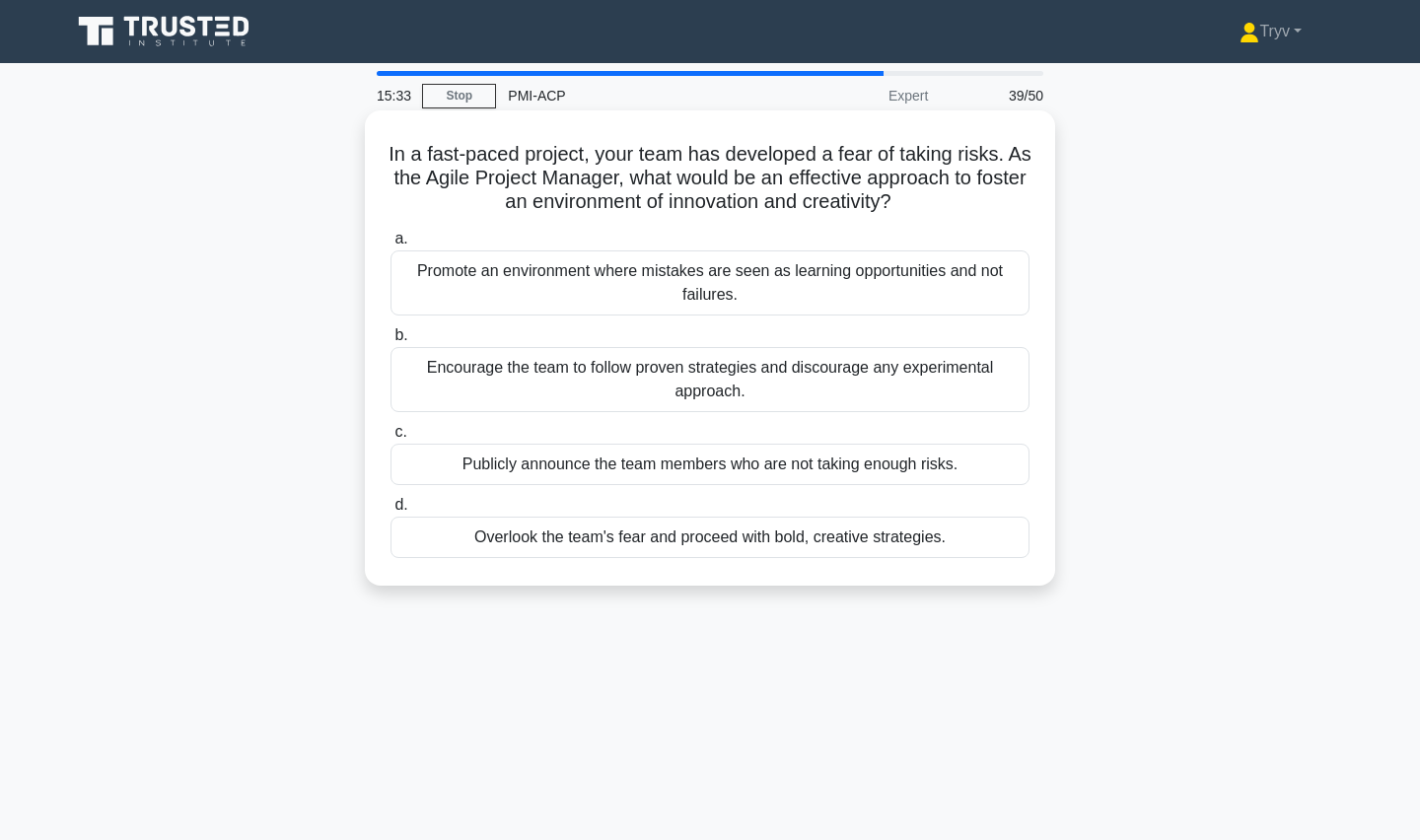 click on "Promote an environment where mistakes are seen as learning opportunities and not failures." at bounding box center (710, 283) 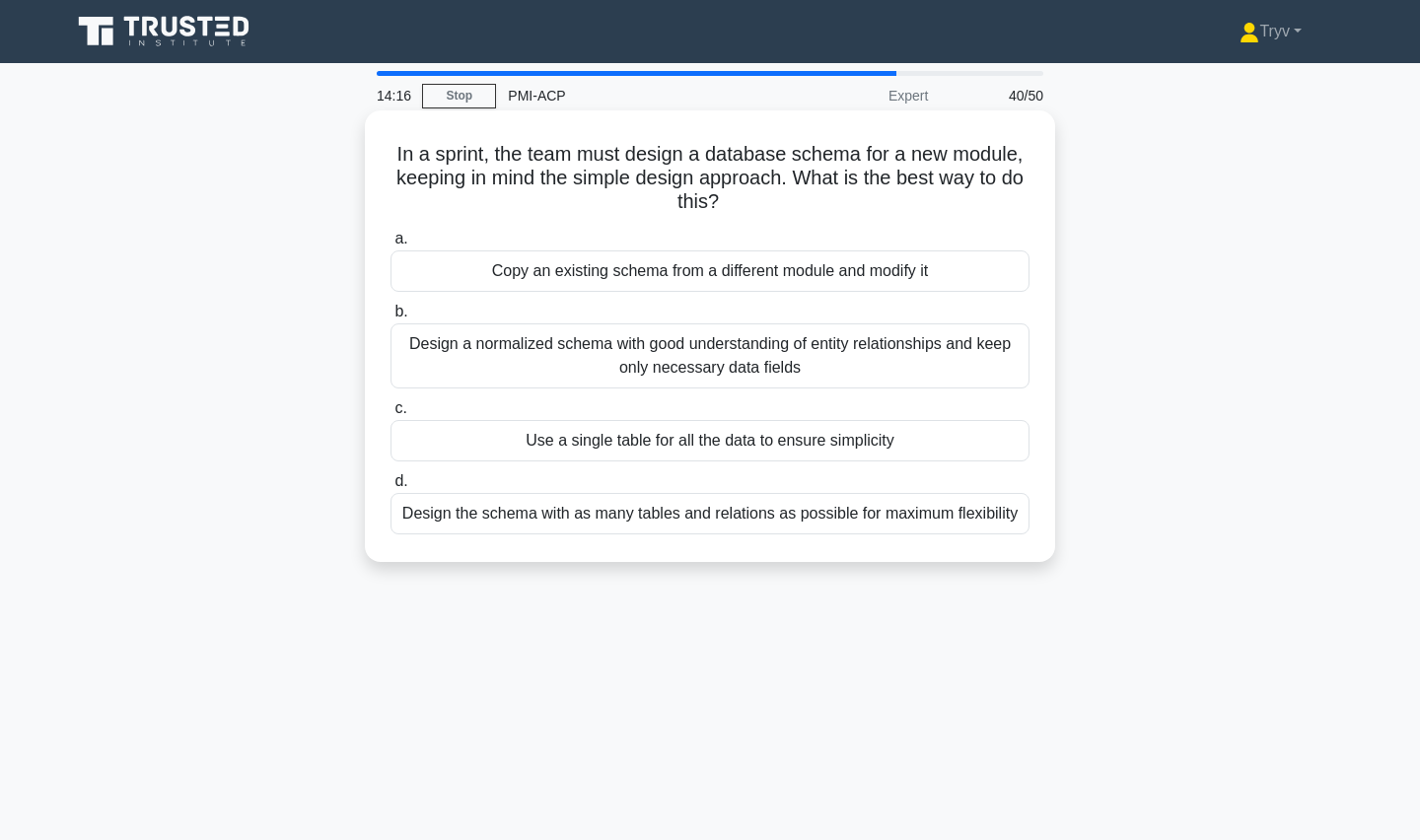 click on "Design a normalized schema with good understanding of entity relationships and keep only necessary data fields" at bounding box center (710, 356) 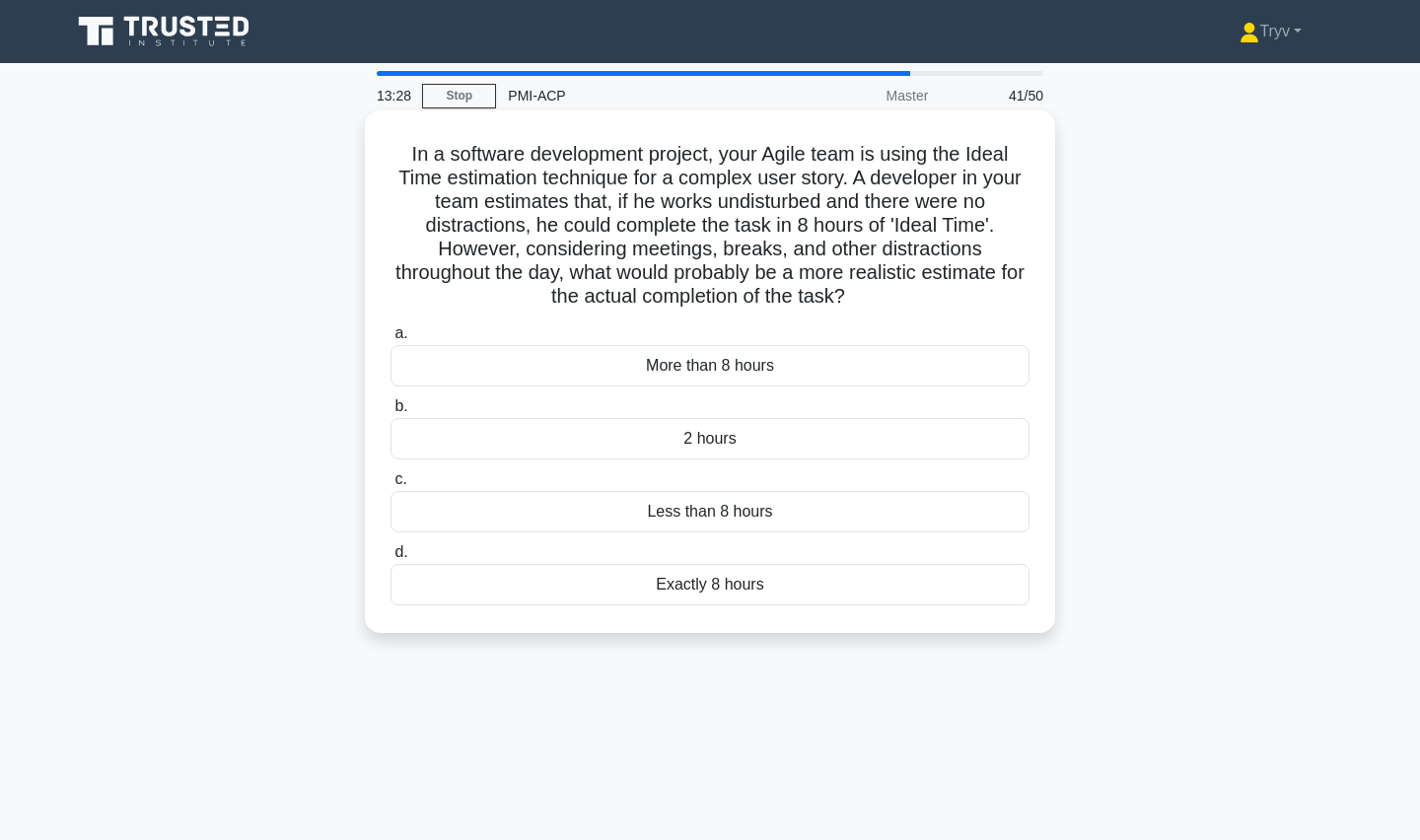 click on "More than 8 hours" at bounding box center [710, 366] 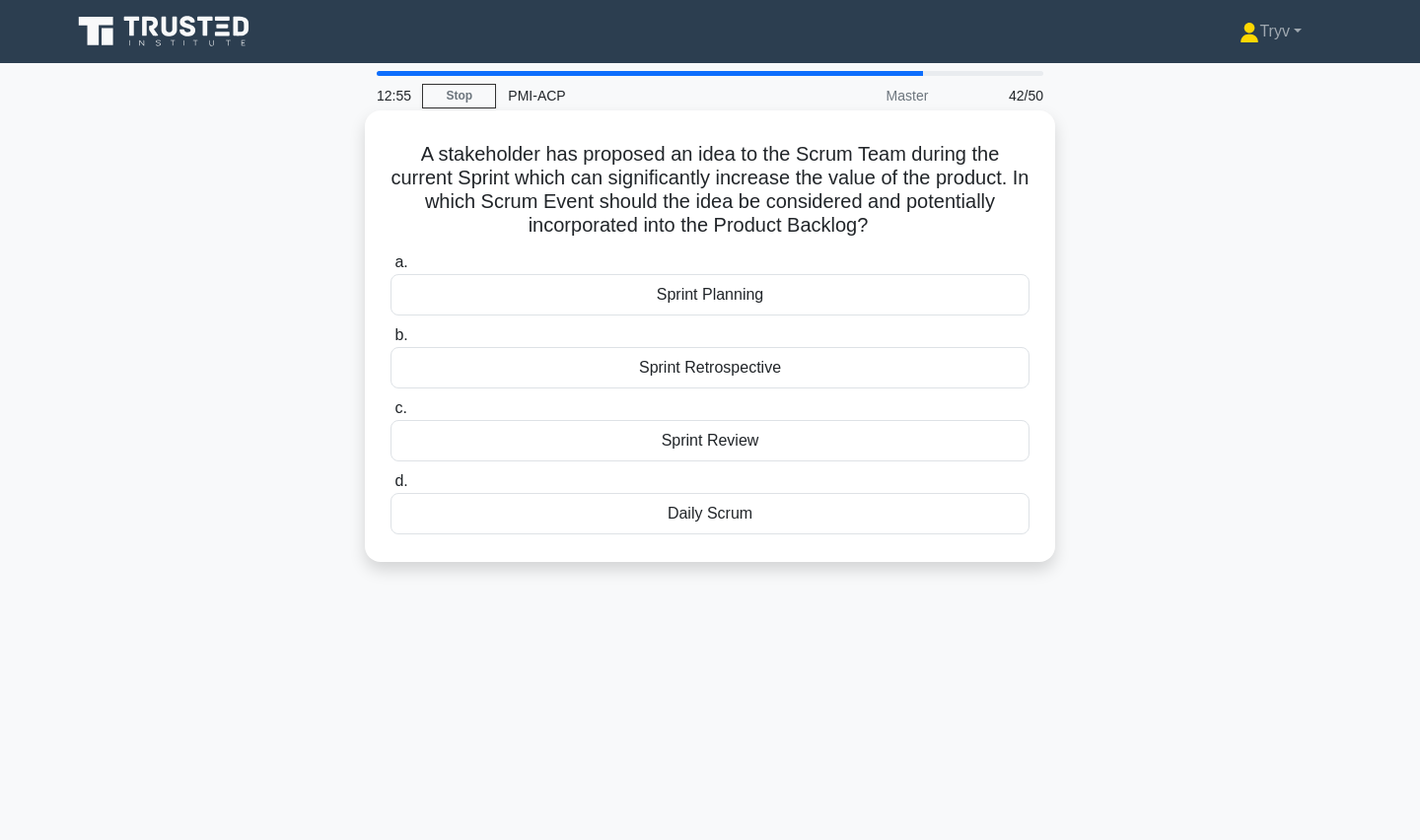 click on "Sprint Retrospective" at bounding box center [710, 368] 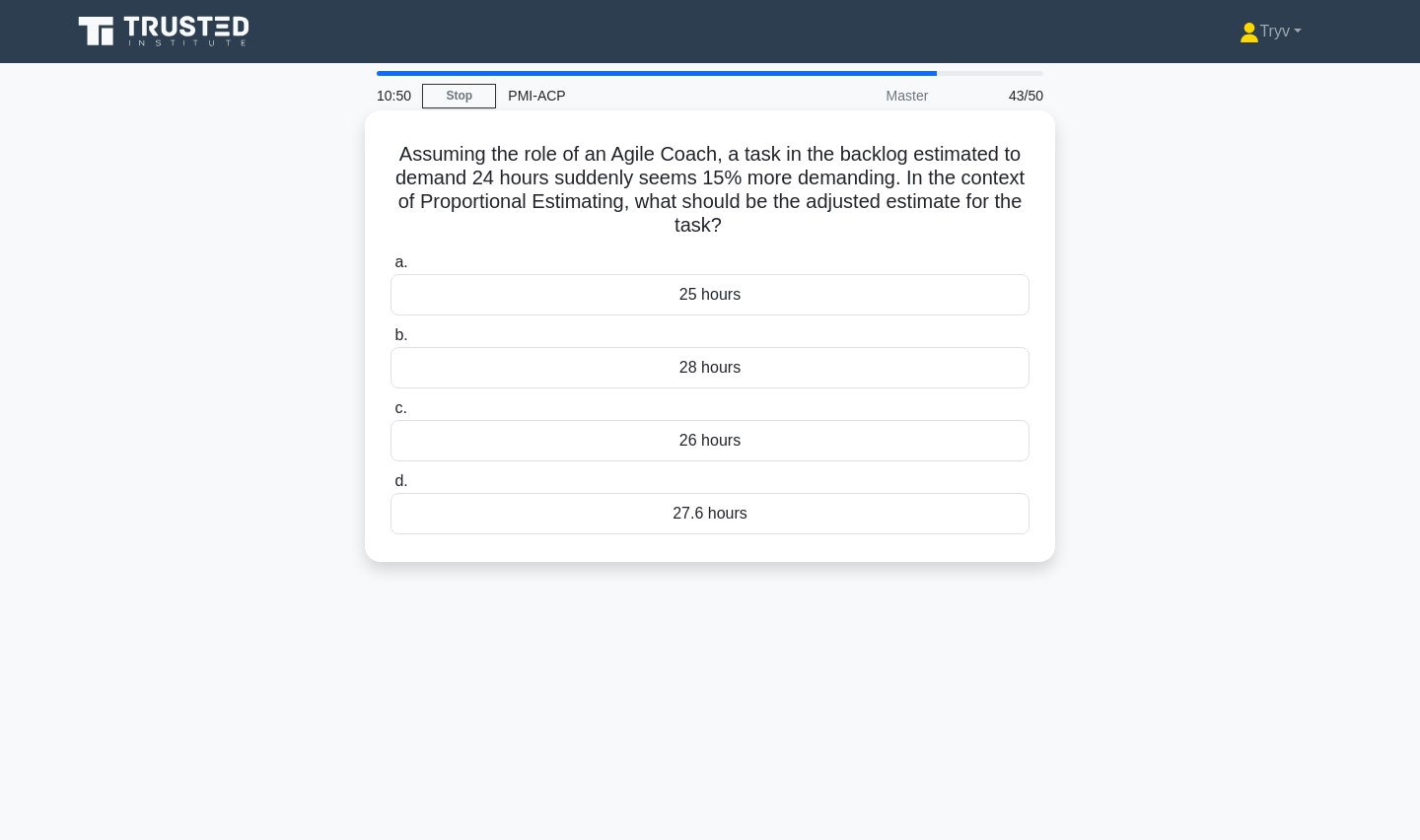 click on "27.6 hours" at bounding box center (710, 514) 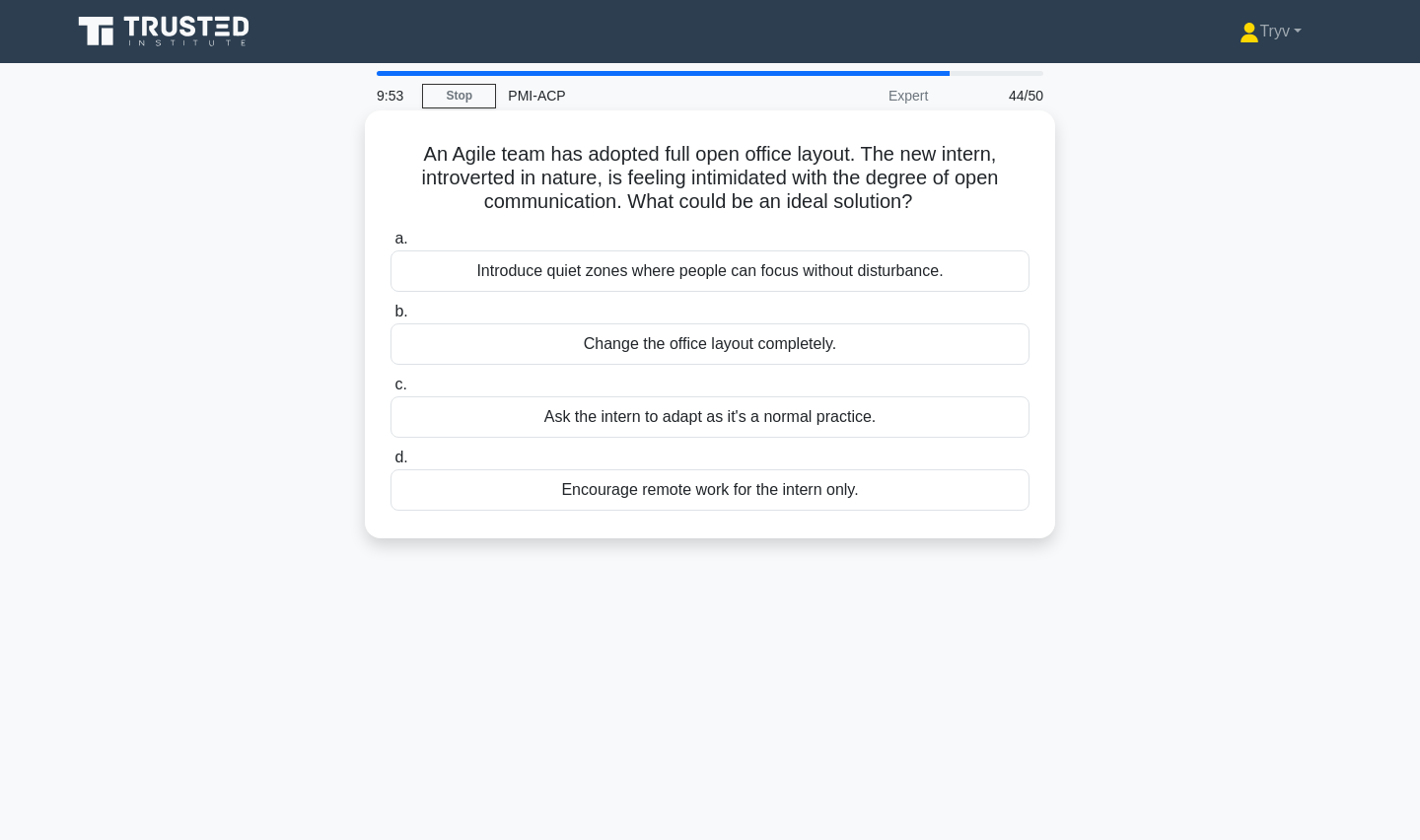 click on "Ask the intern to adapt as it's a normal practice." at bounding box center [710, 417] 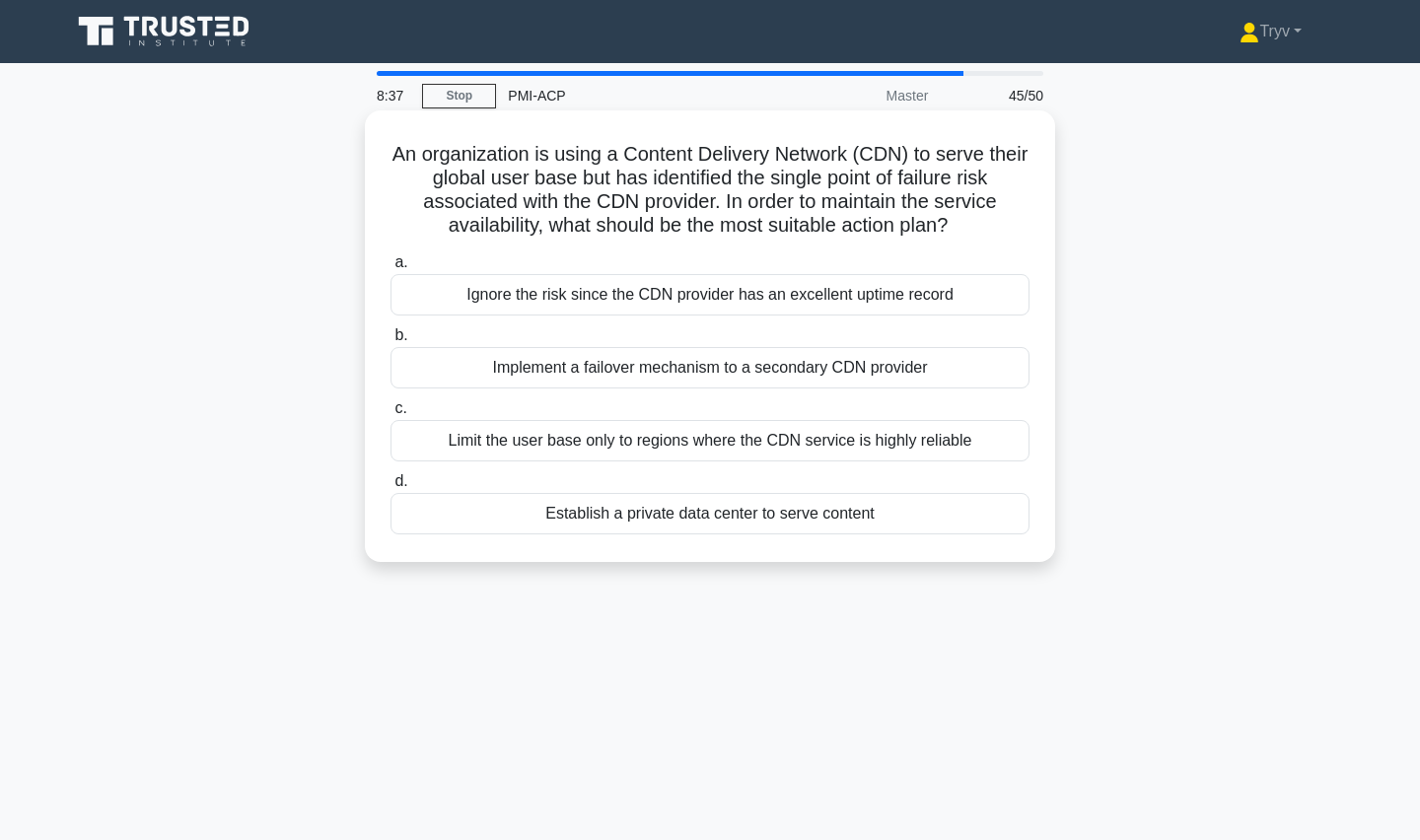 click on "Implement a failover mechanism to a secondary CDN provider" at bounding box center (710, 368) 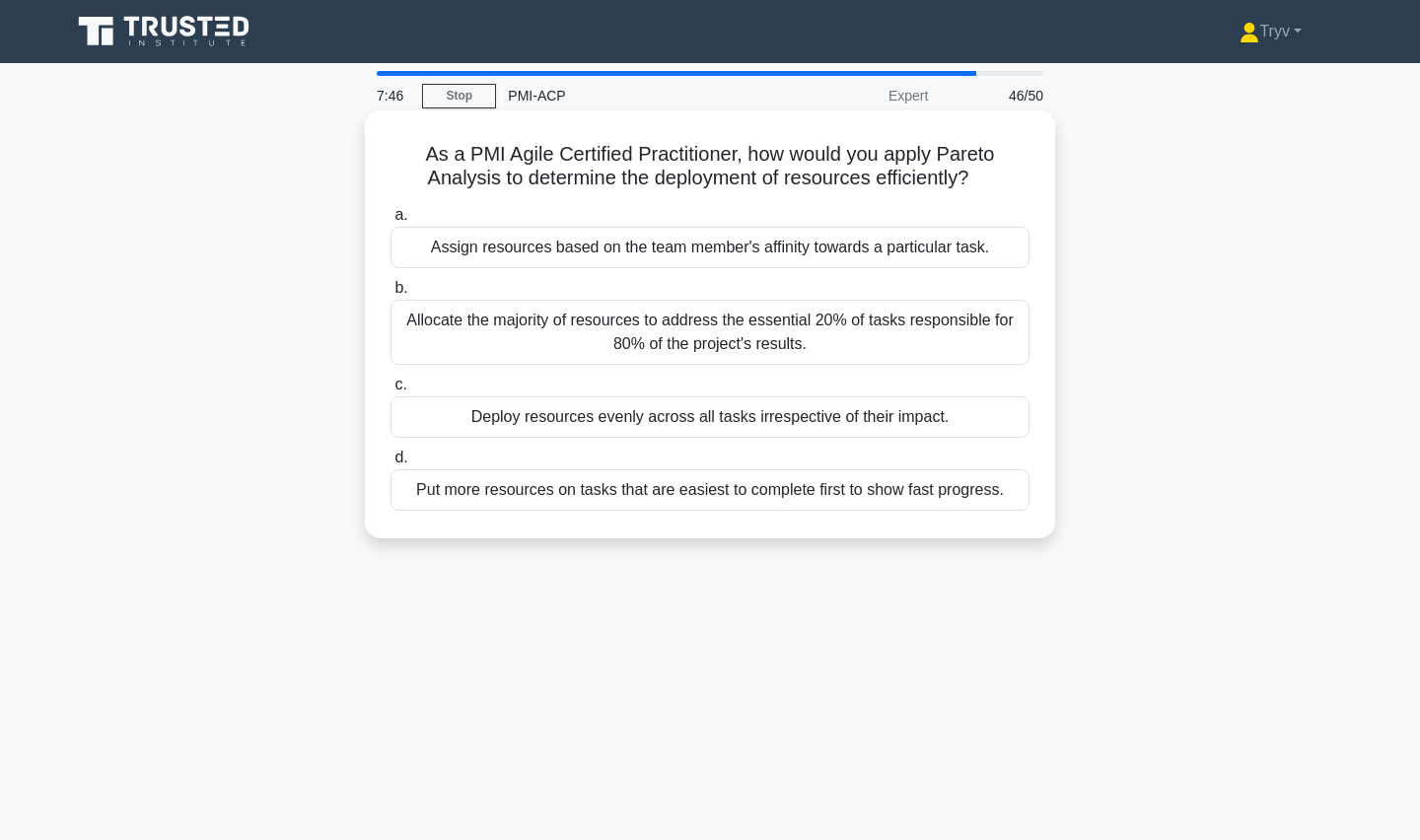 click on "Allocate the majority of resources to address the essential 20% of tasks responsible for 80% of the project's results." at bounding box center (710, 332) 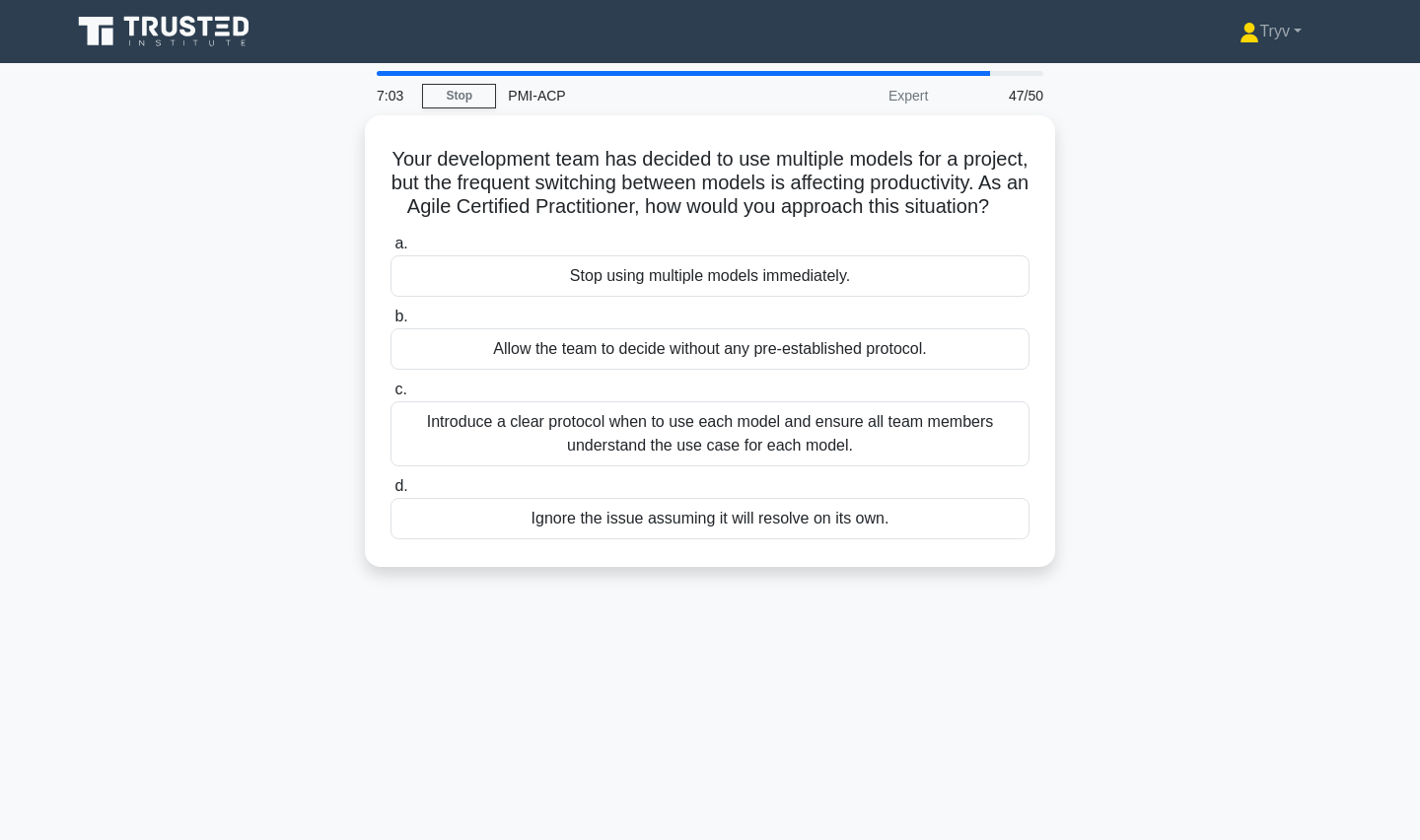 click on "Allow the team to decide without any pre-established protocol." at bounding box center [710, 349] 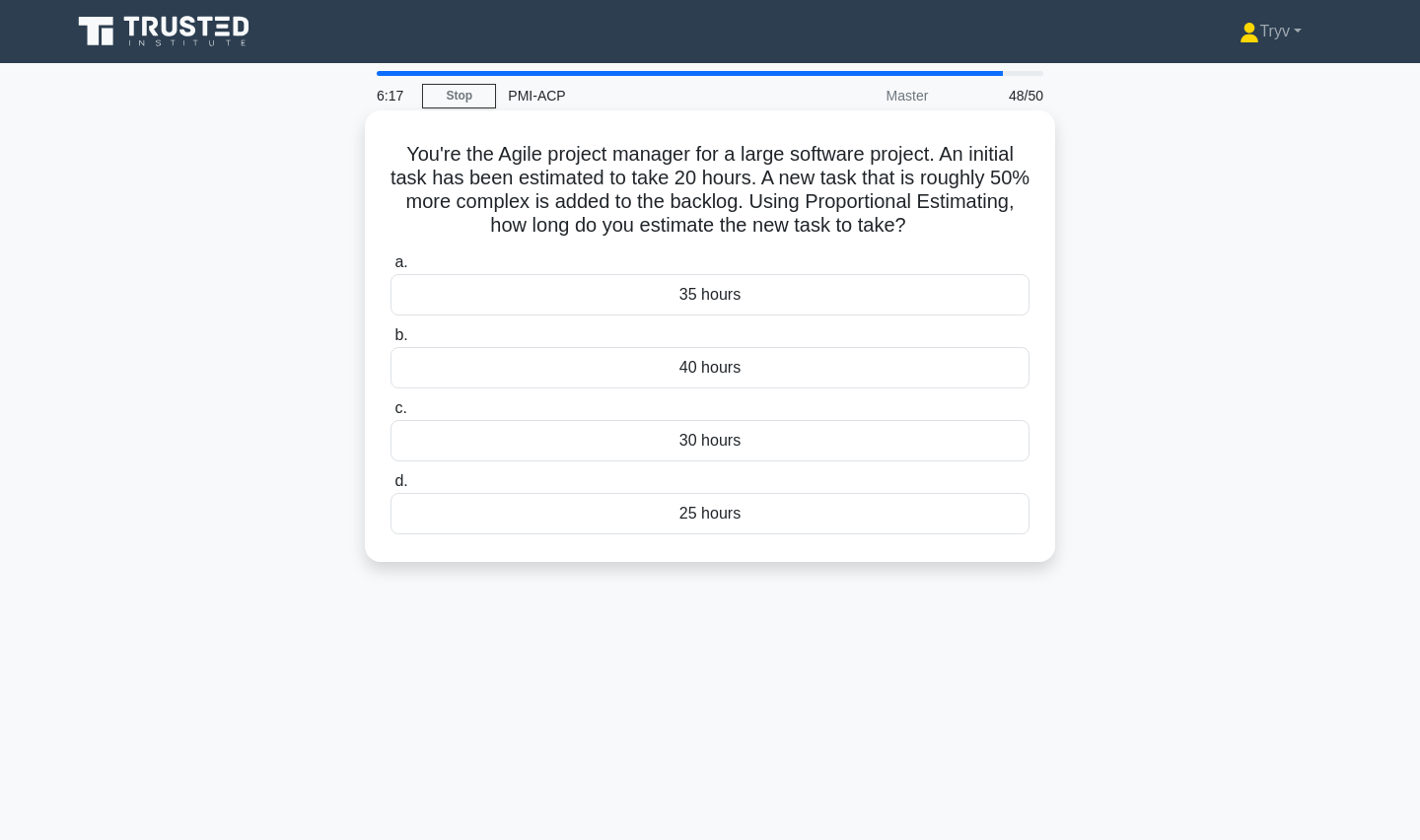 click on "30 hours" at bounding box center (710, 441) 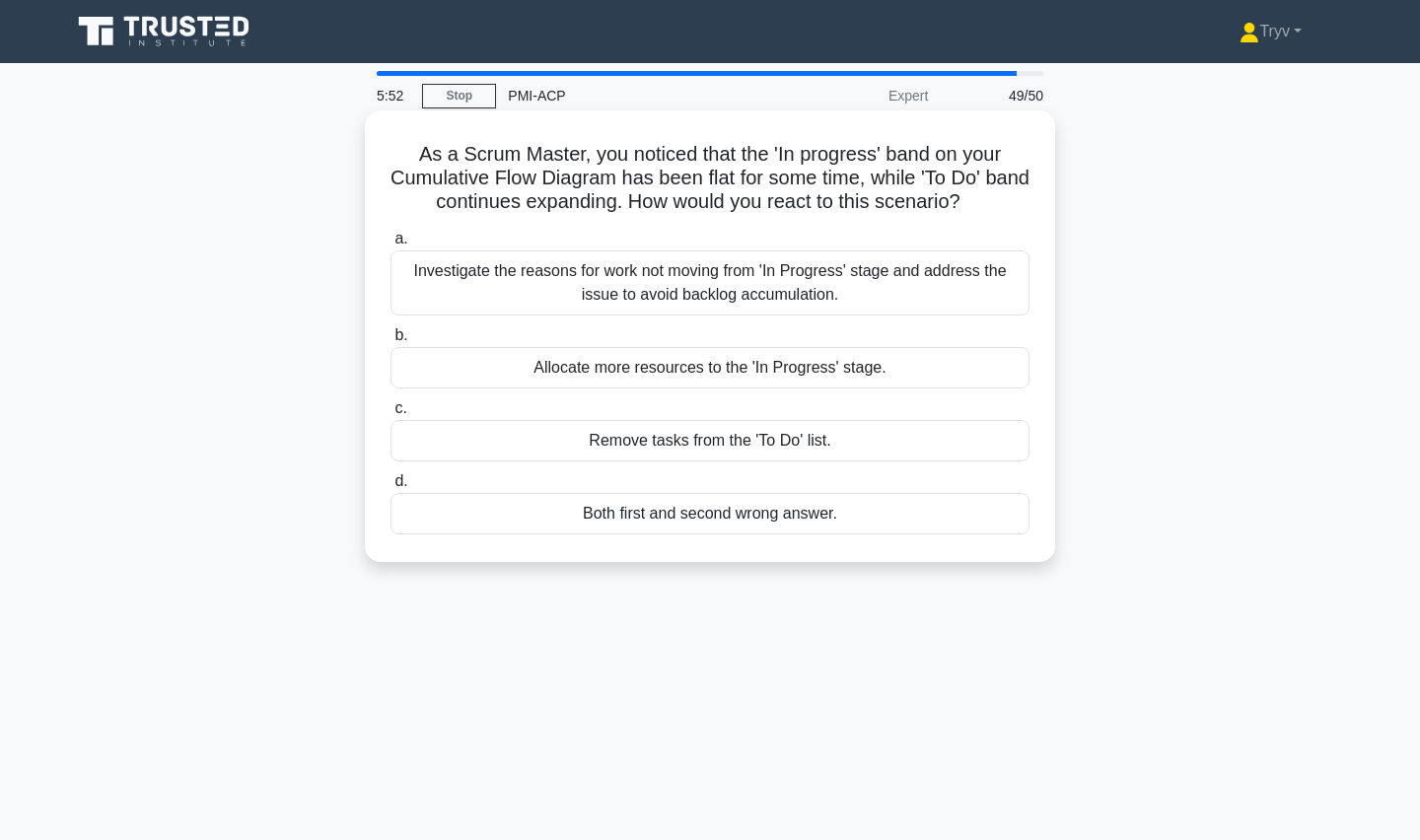 click on "Investigate the reasons for work not moving from 'In Progress' stage and address the issue to avoid backlog accumulation." at bounding box center [710, 283] 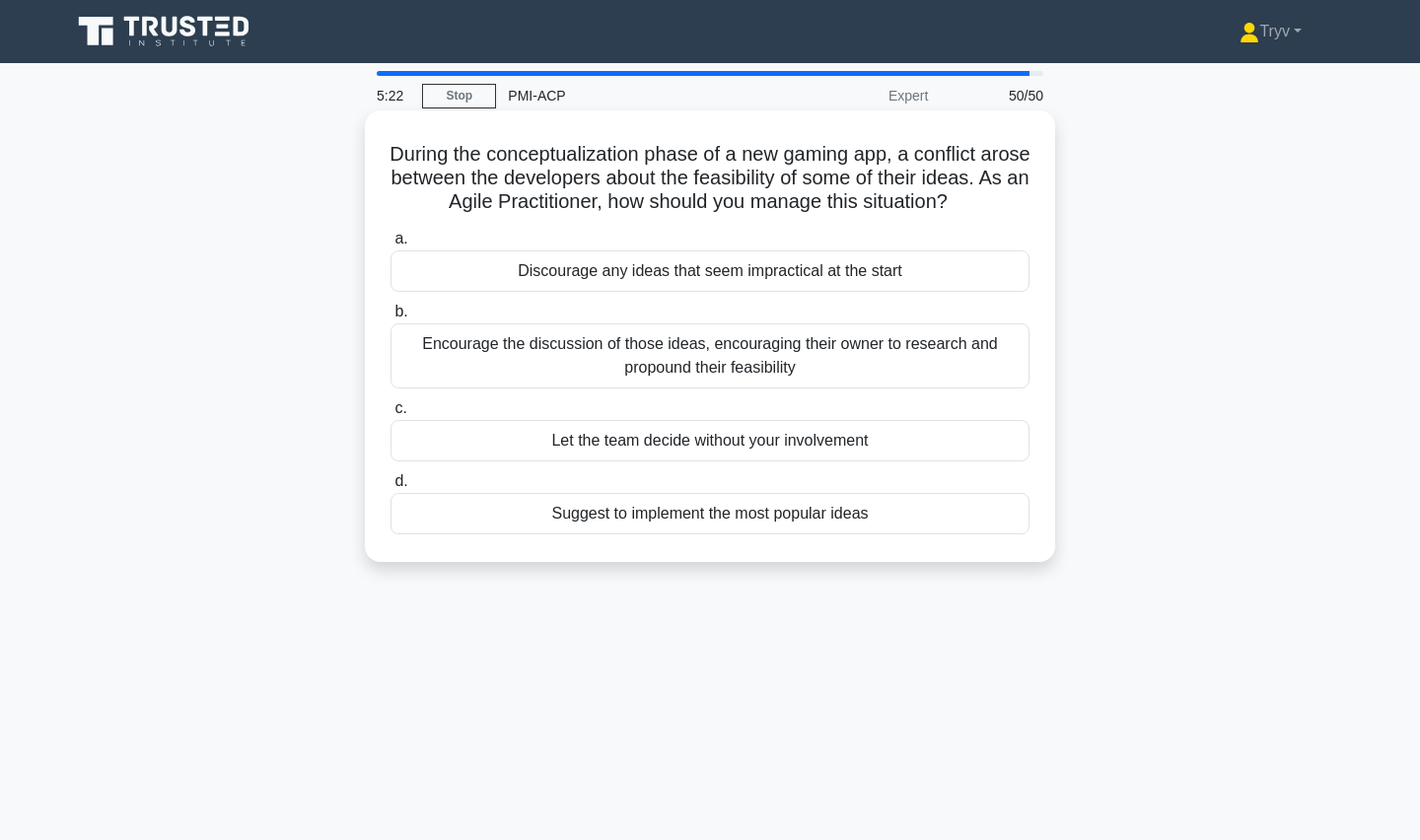 click on "Encourage the discussion of those ideas, encouraging their owner to research and propound their feasibility" at bounding box center [710, 356] 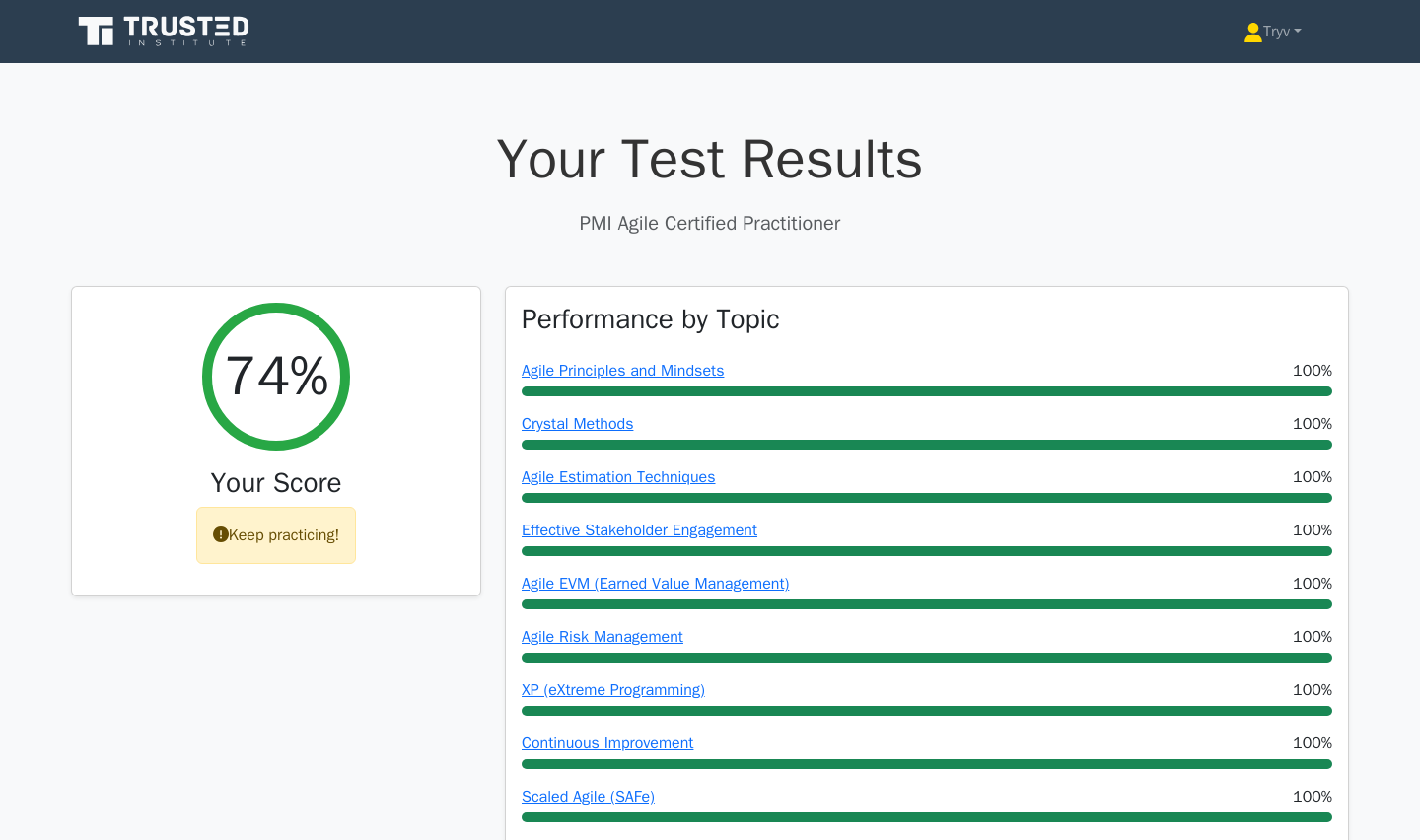 scroll, scrollTop: 0, scrollLeft: 0, axis: both 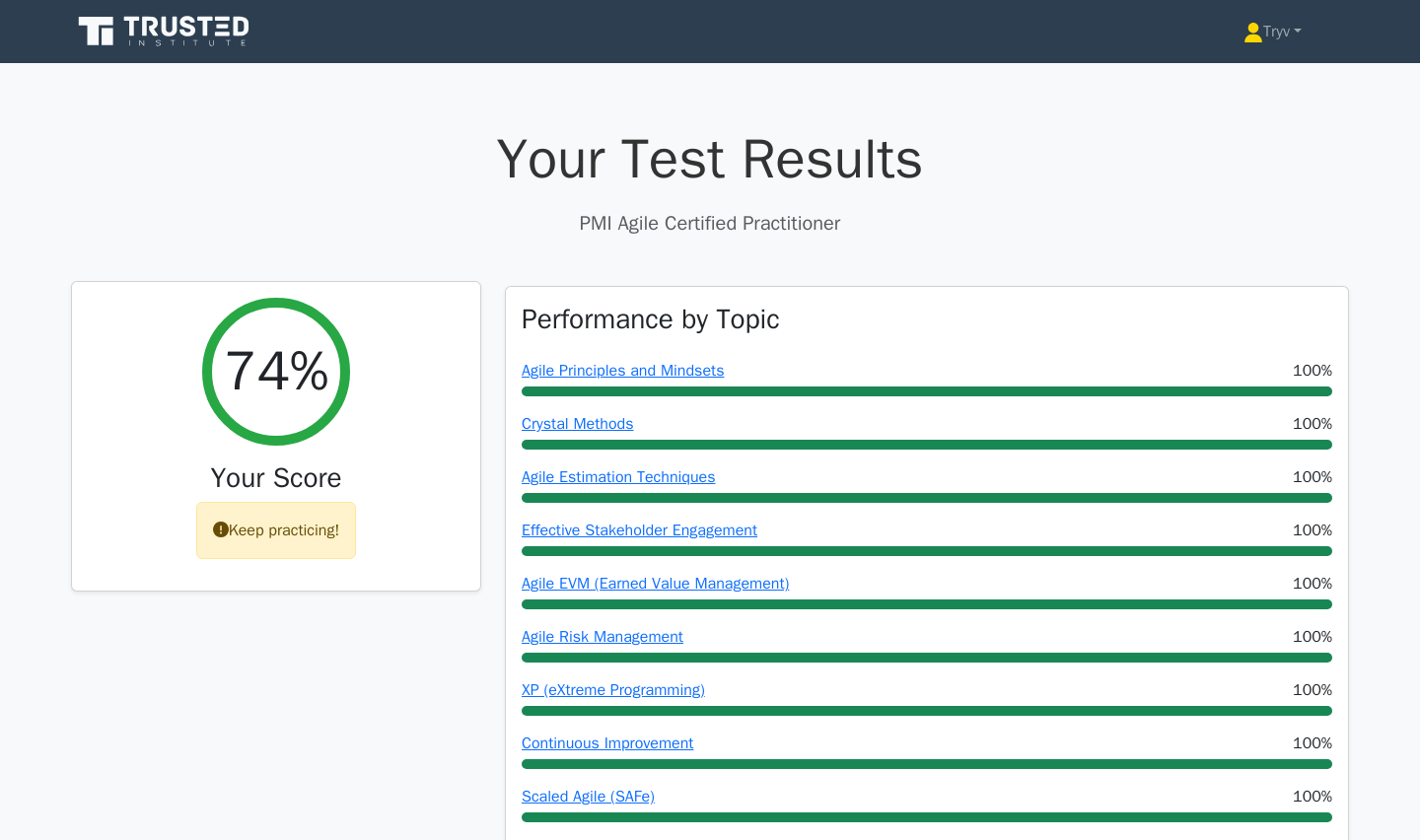 click at bounding box center (221, 529) 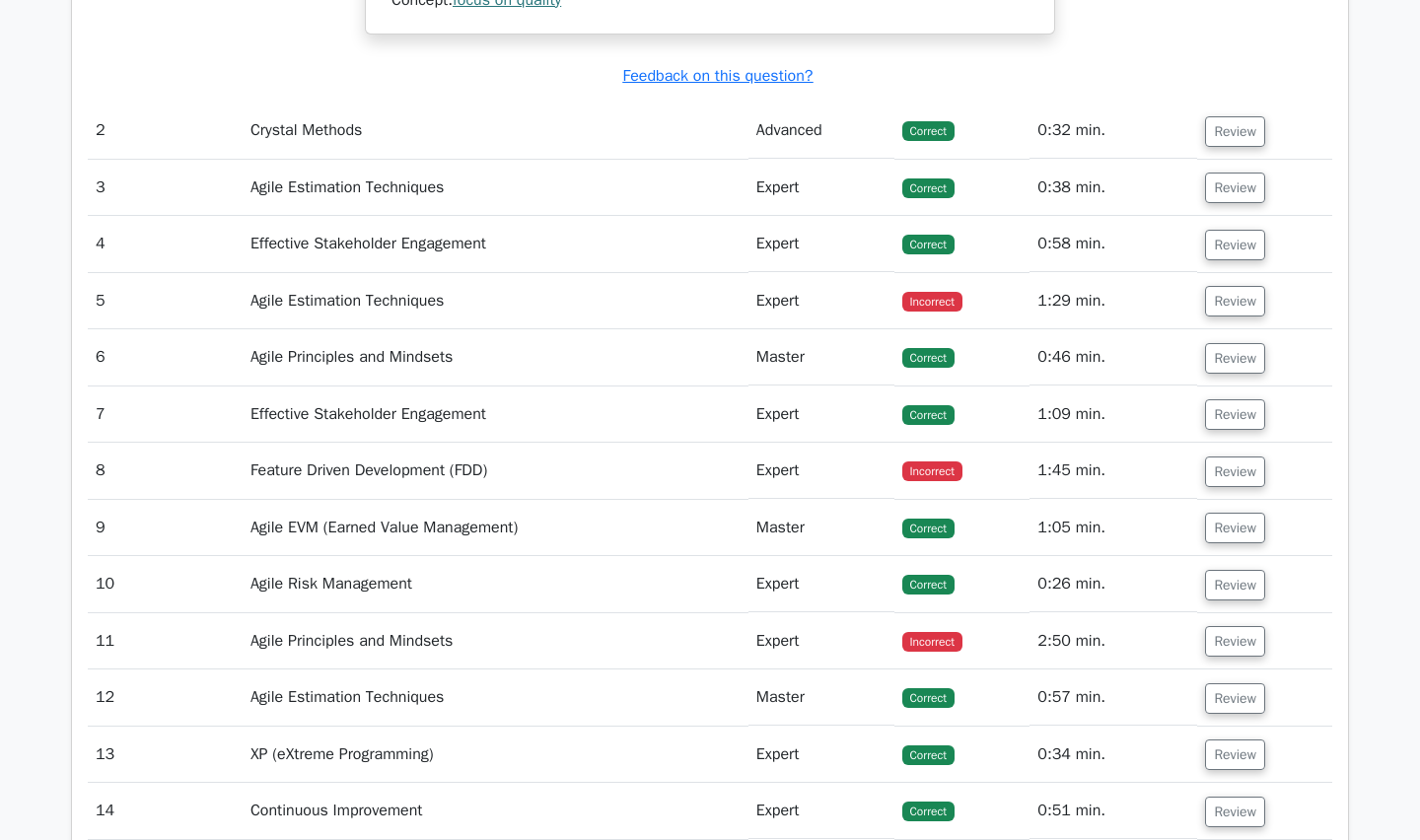 scroll, scrollTop: 2660, scrollLeft: 0, axis: vertical 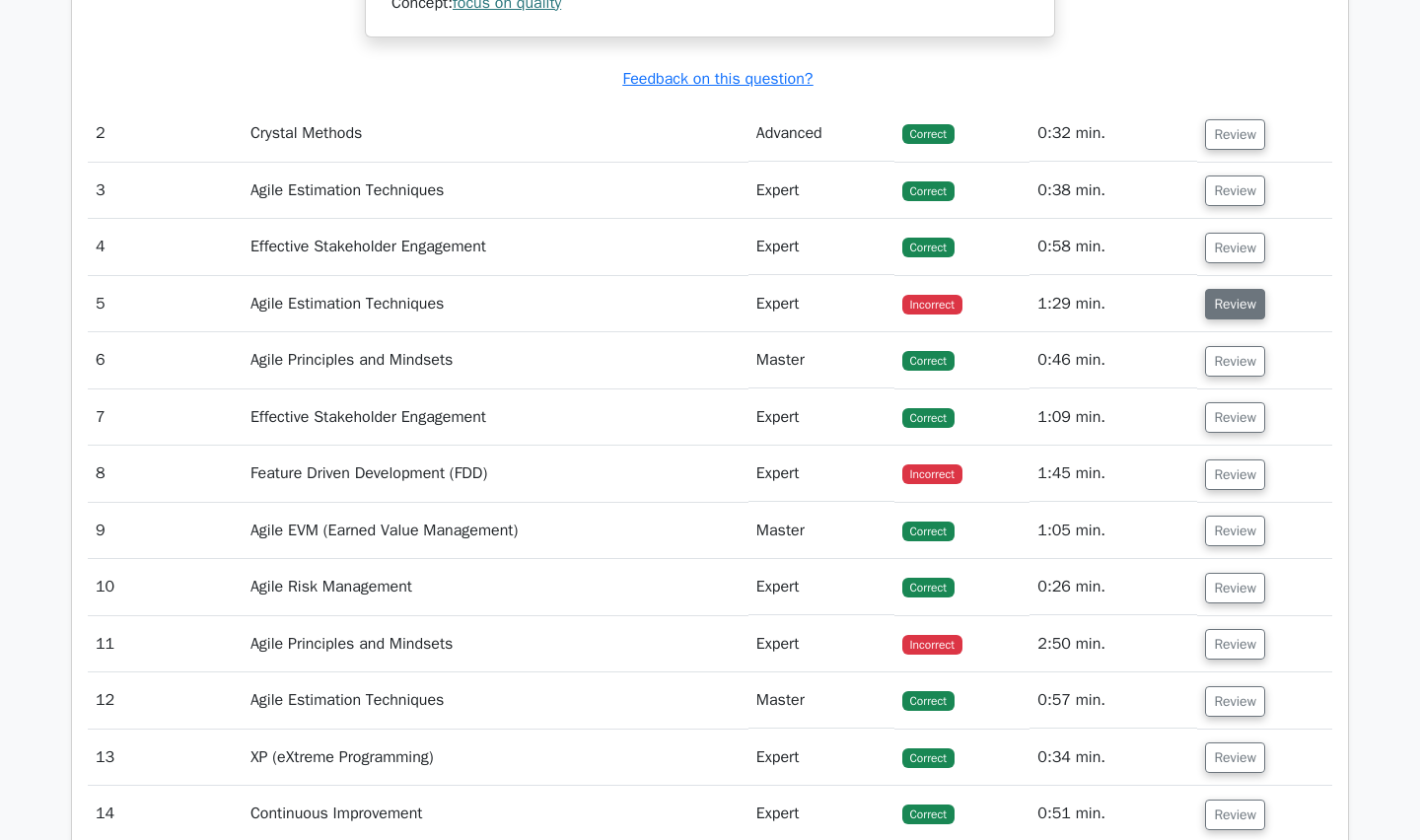 click on "Review" at bounding box center [1235, 304] 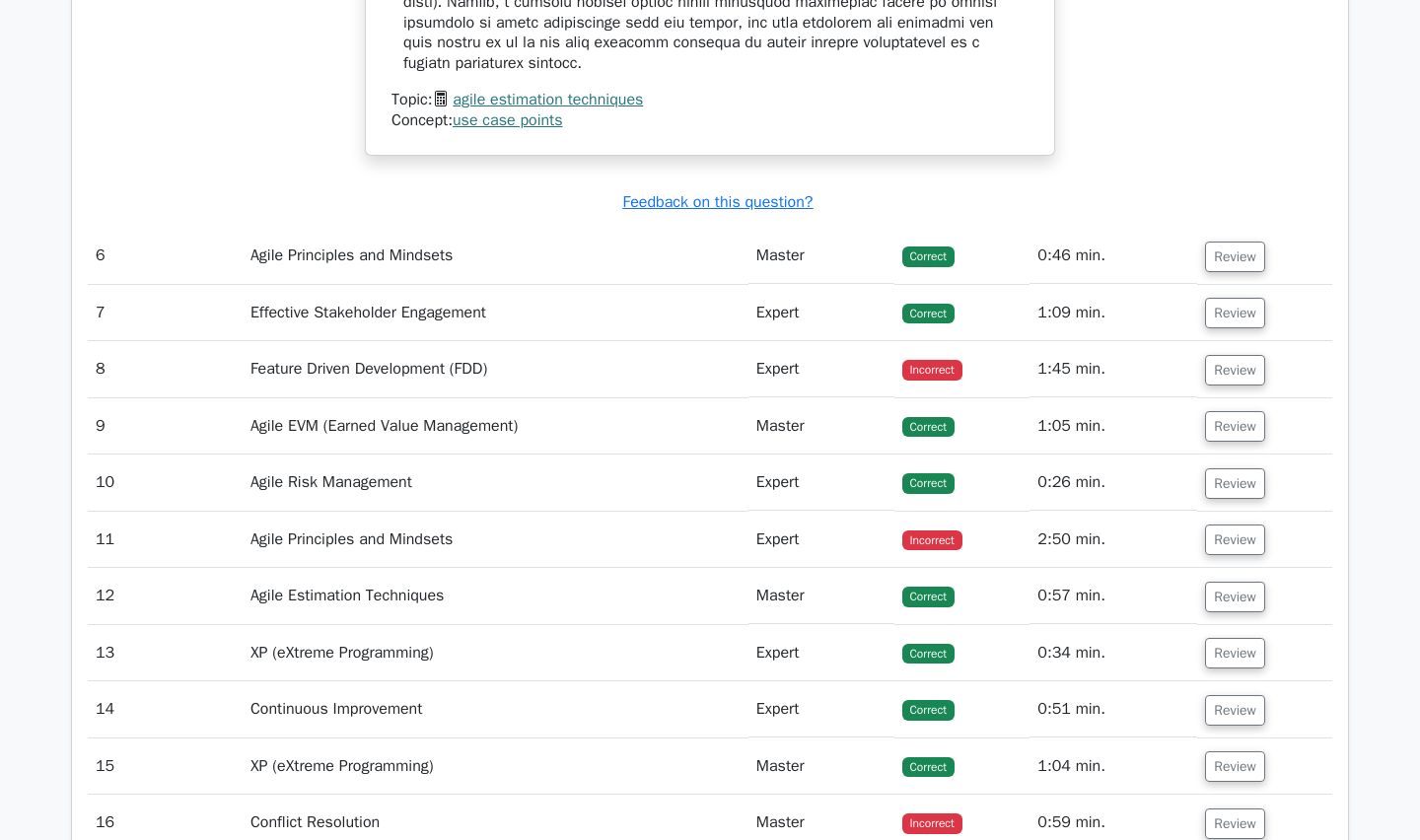 scroll, scrollTop: 3773, scrollLeft: 0, axis: vertical 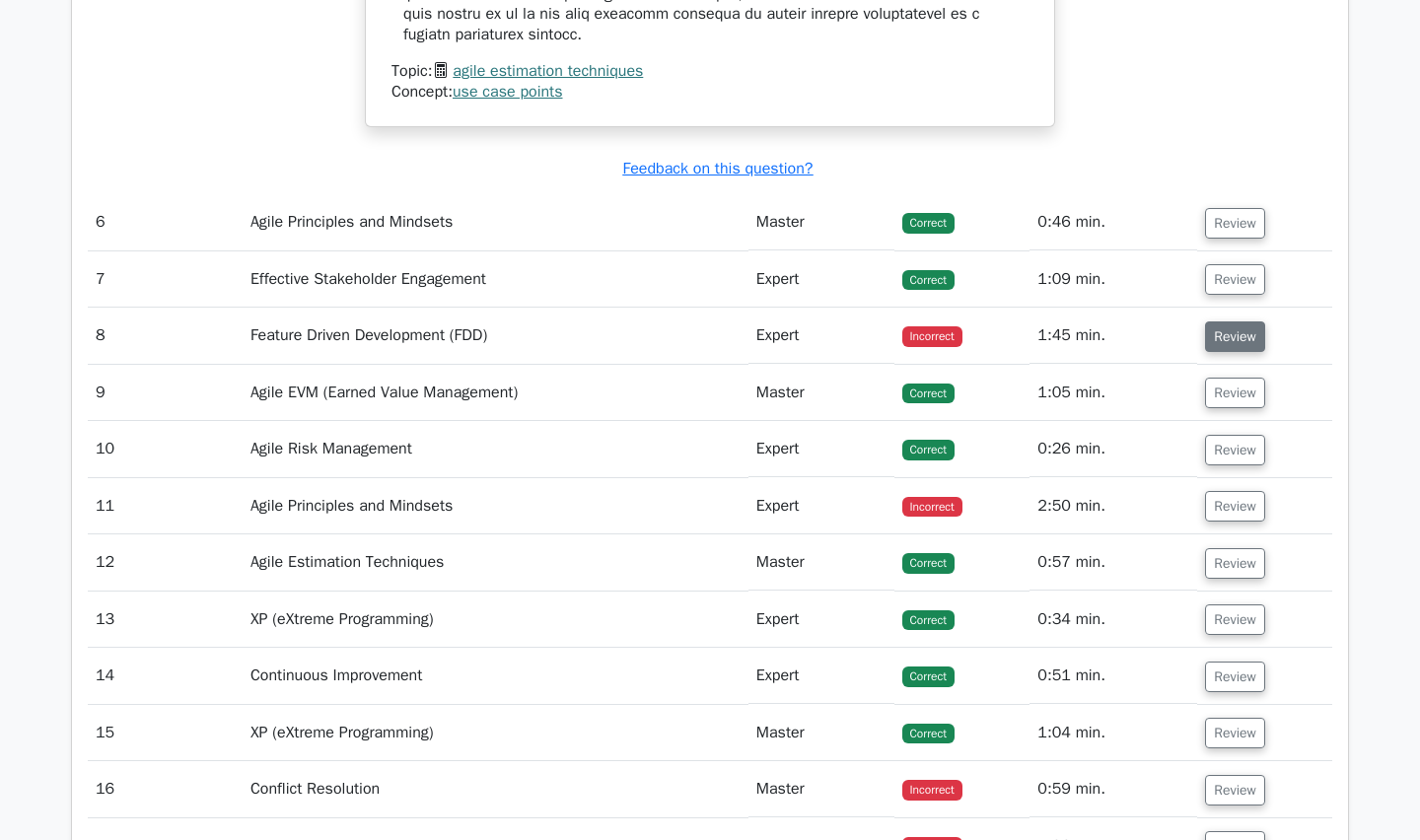click on "Review" at bounding box center [1235, 336] 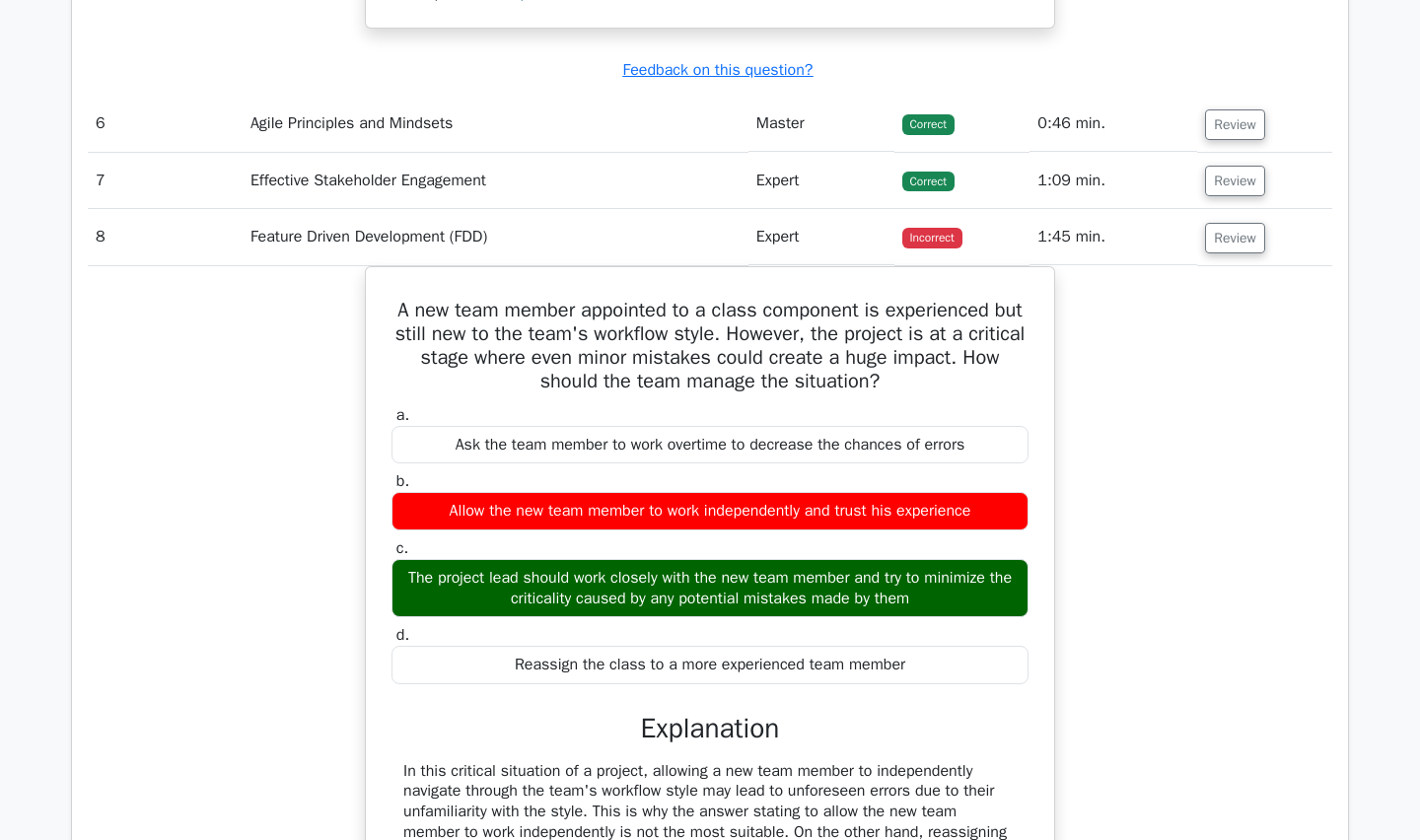 scroll, scrollTop: 3869, scrollLeft: 0, axis: vertical 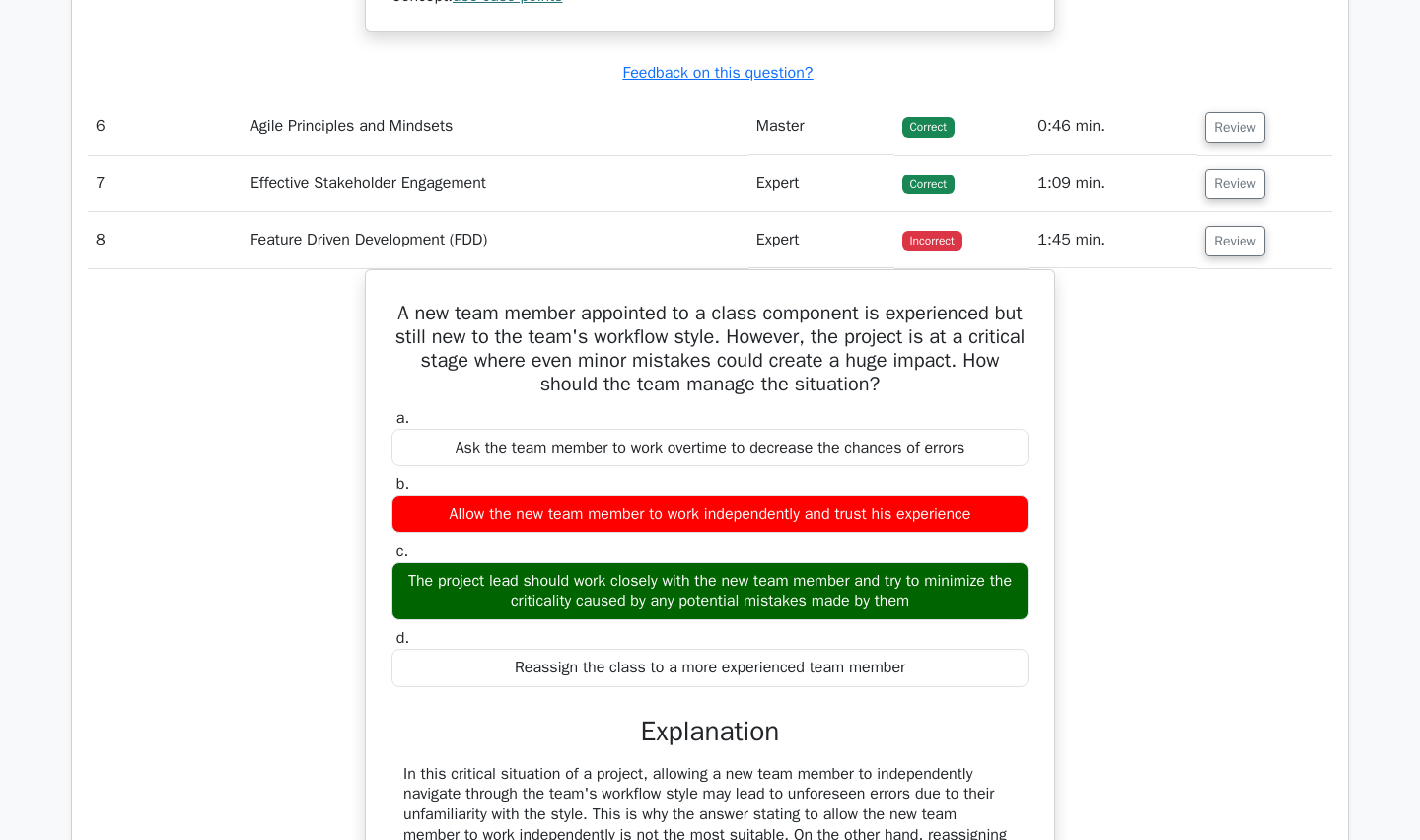 click on "Review" at bounding box center [1264, 240] 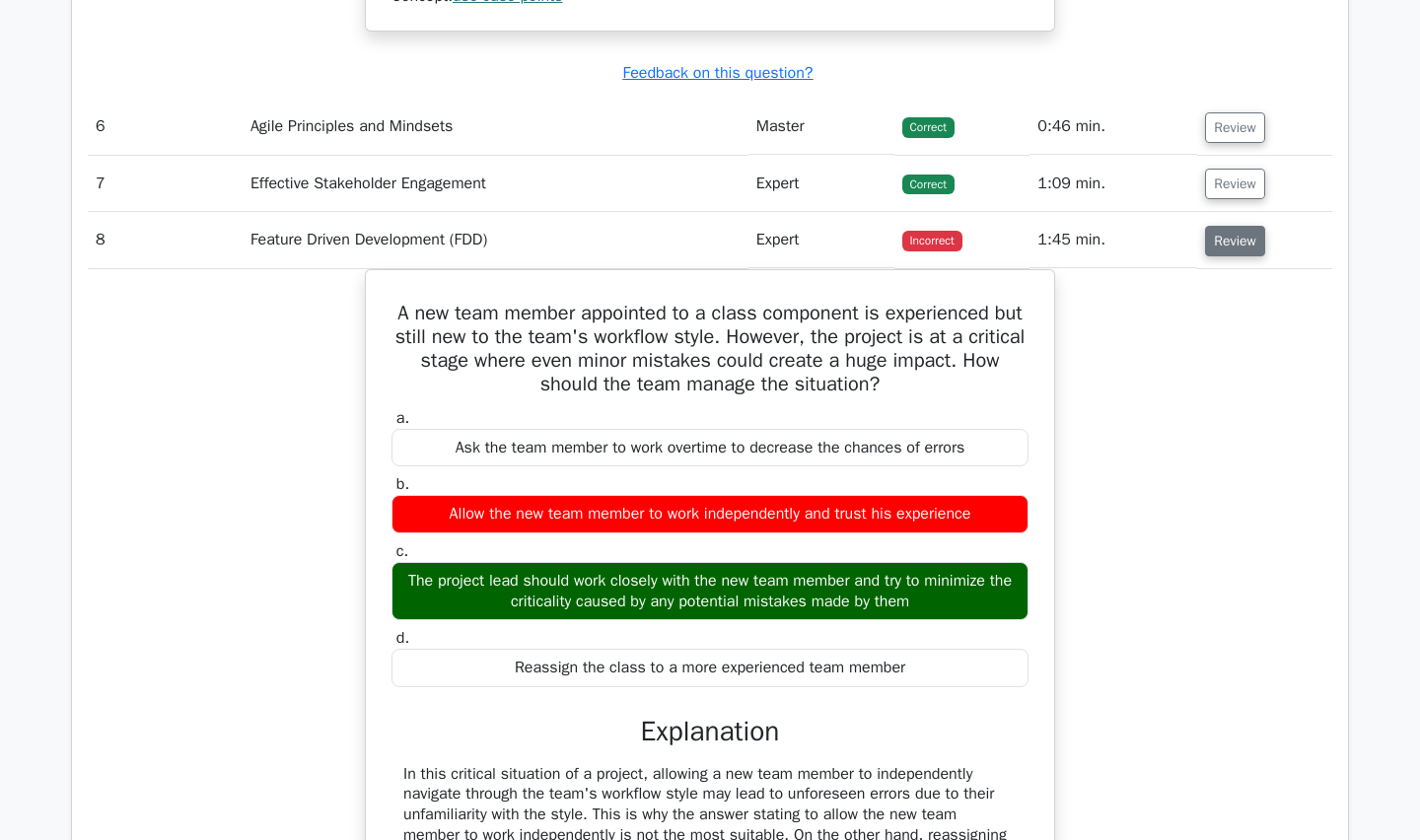 click on "Review" at bounding box center (1235, 241) 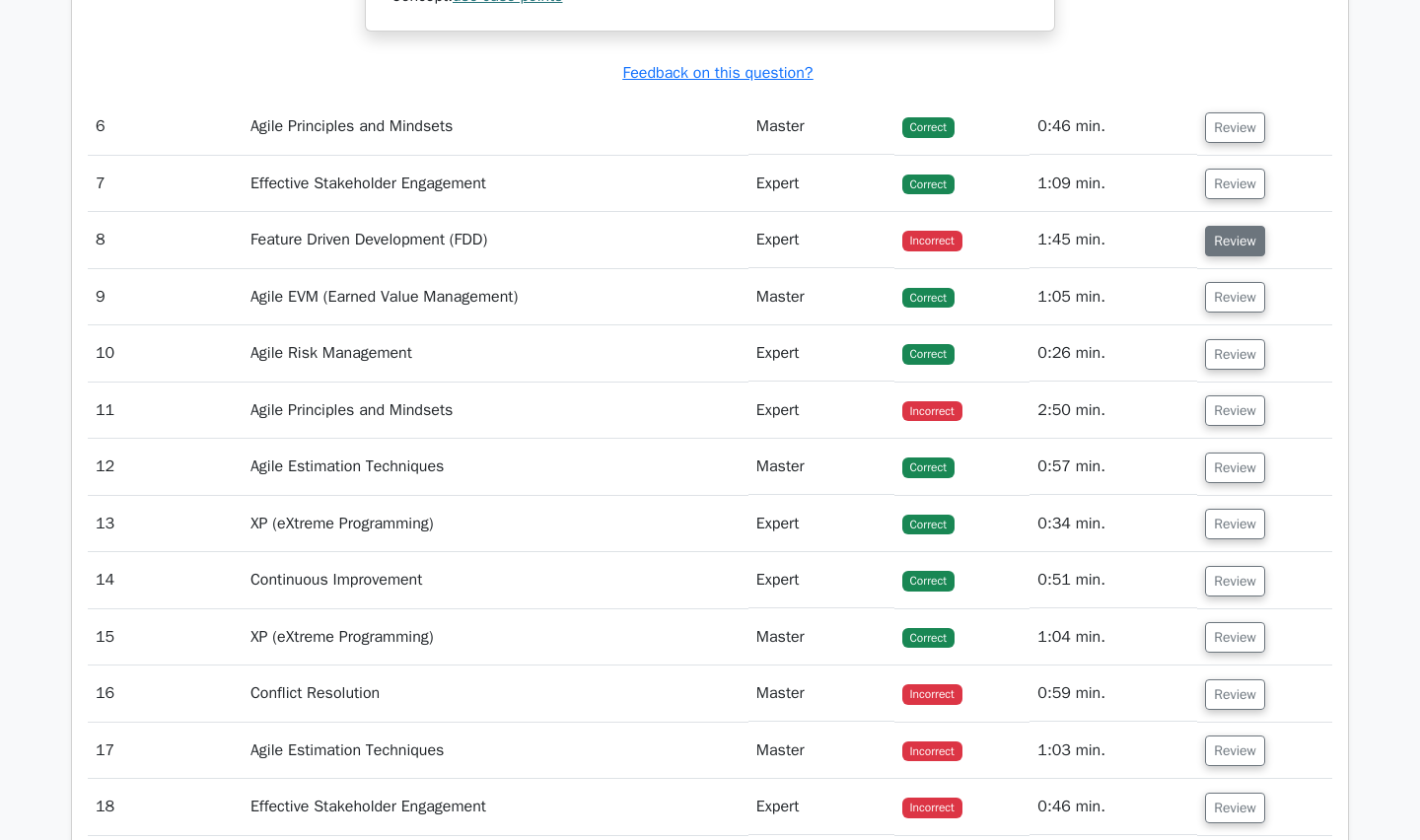 click on "Review" at bounding box center (1235, 241) 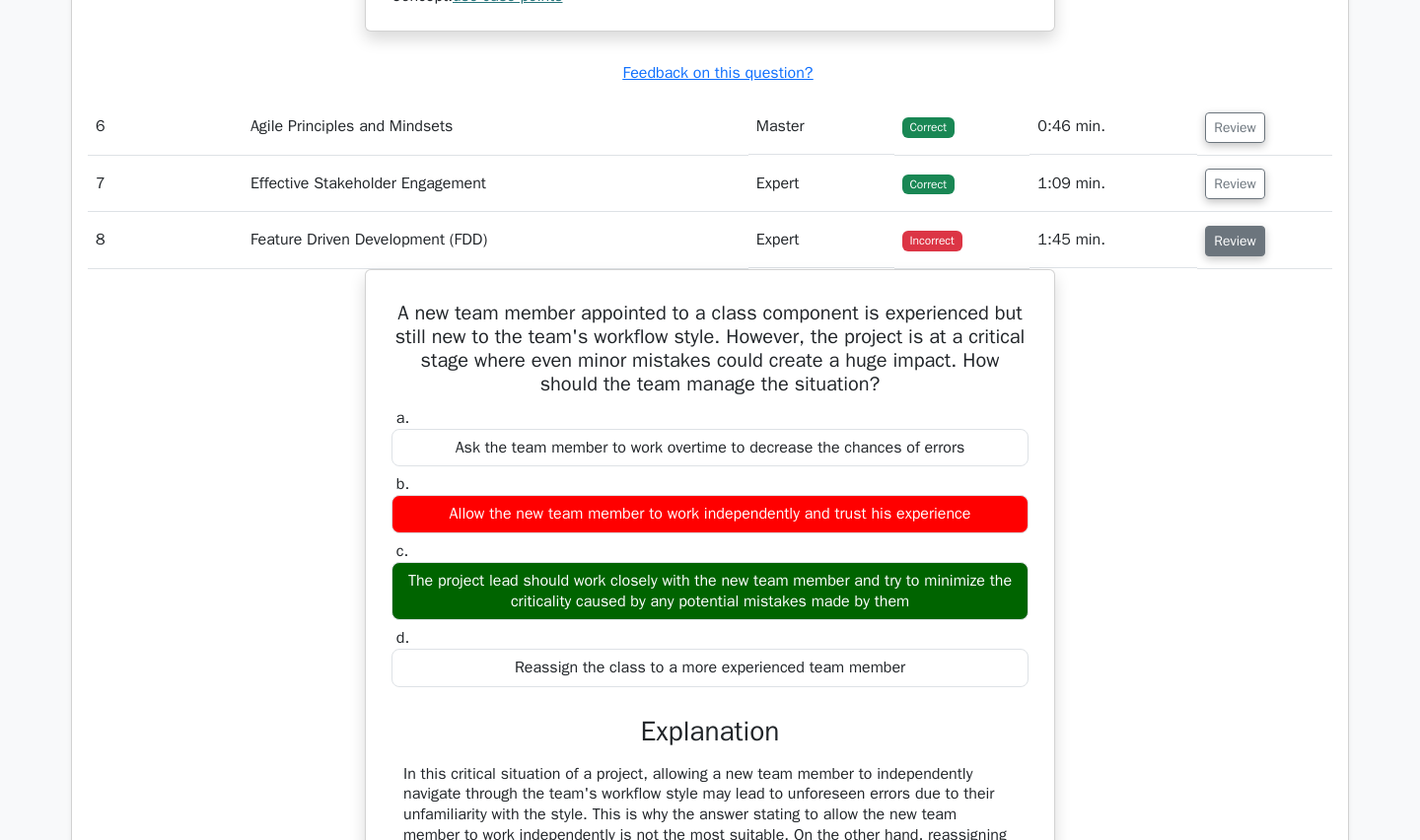 click on "Review" at bounding box center (1235, 241) 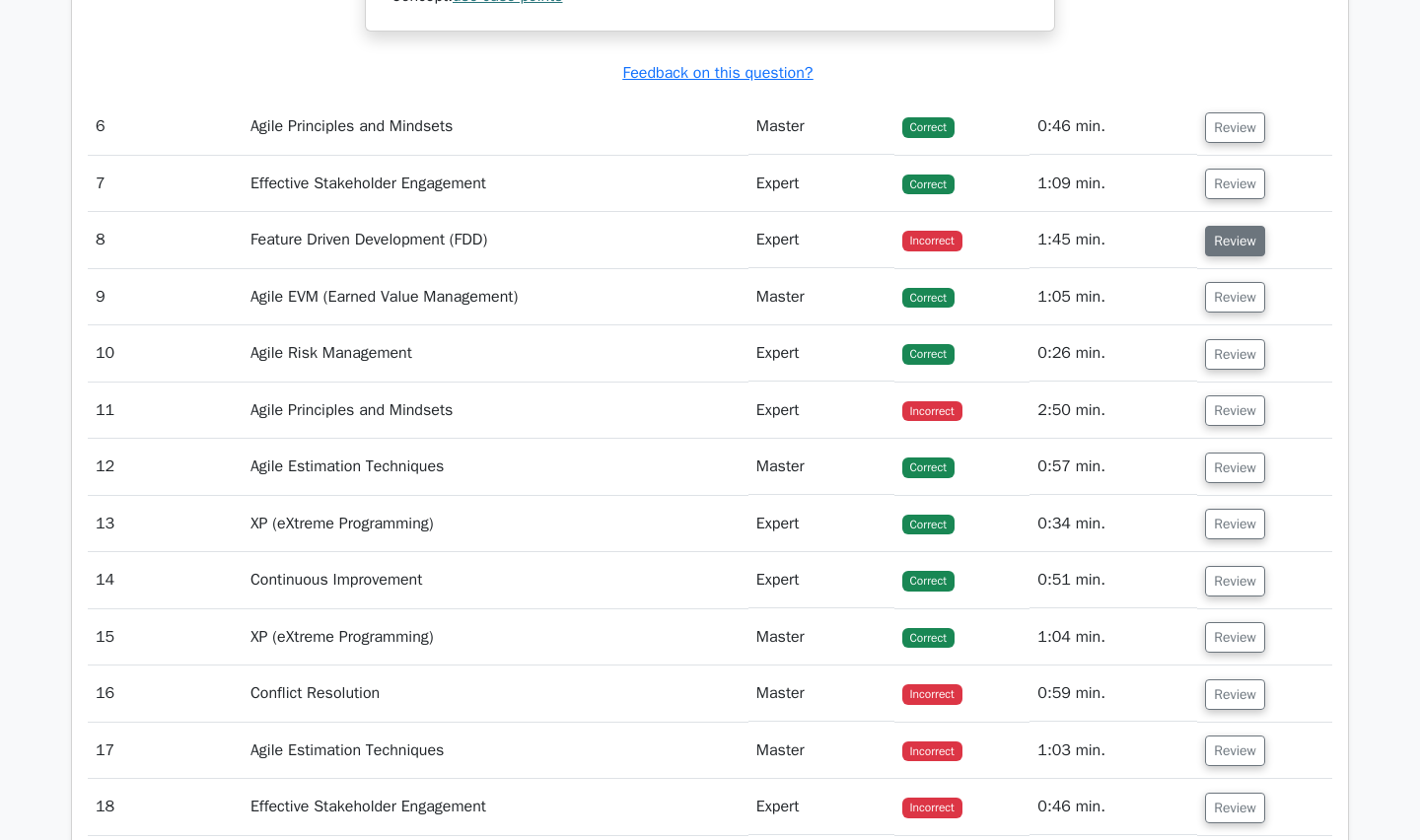 click on "Review" at bounding box center [1235, 241] 